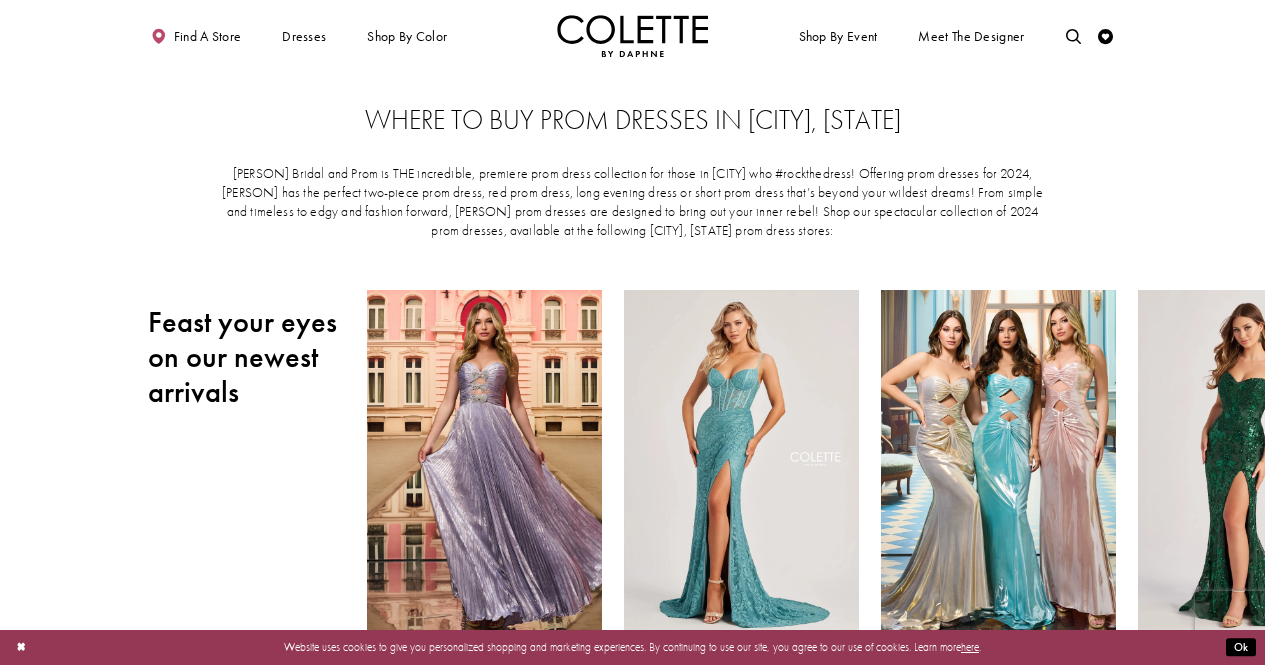 scroll, scrollTop: 0, scrollLeft: 0, axis: both 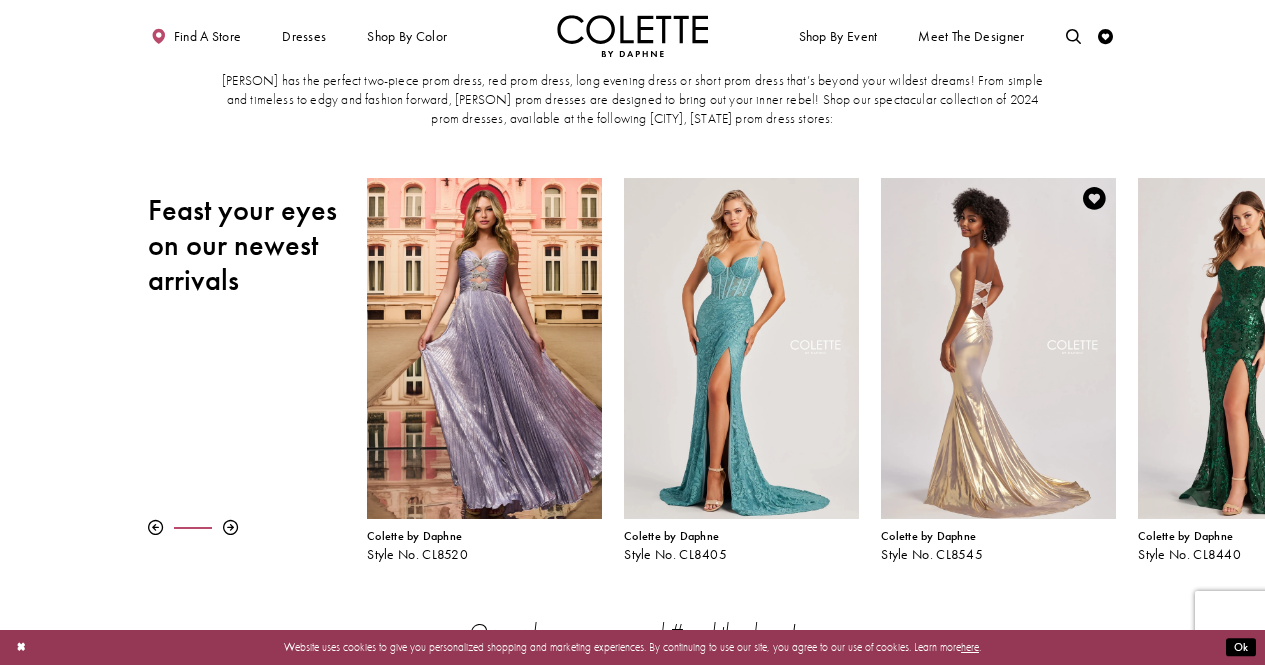 click at bounding box center (998, 348) 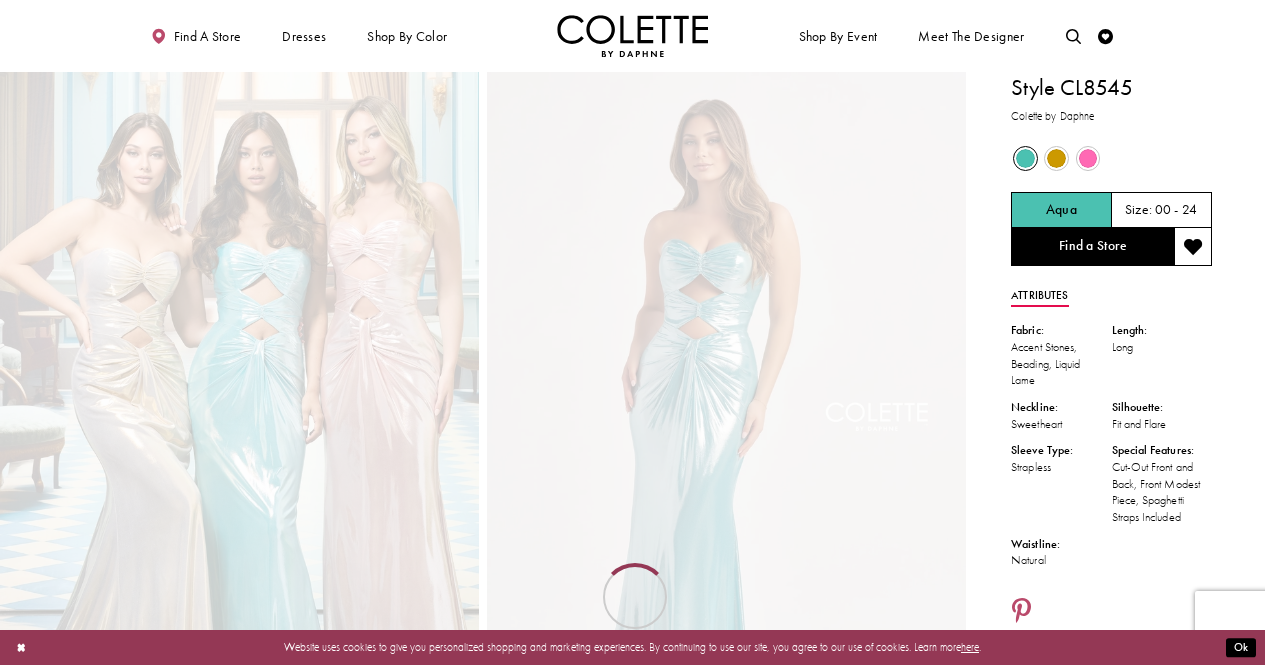 scroll, scrollTop: 0, scrollLeft: 0, axis: both 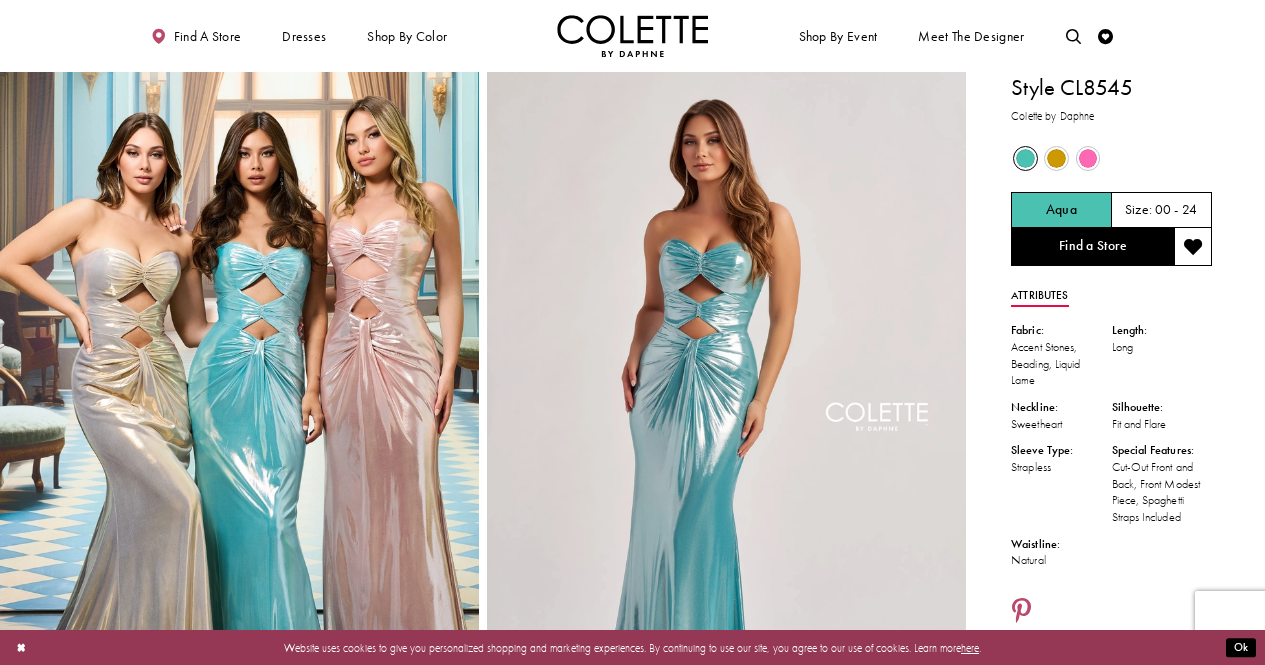 click at bounding box center [1056, 158] 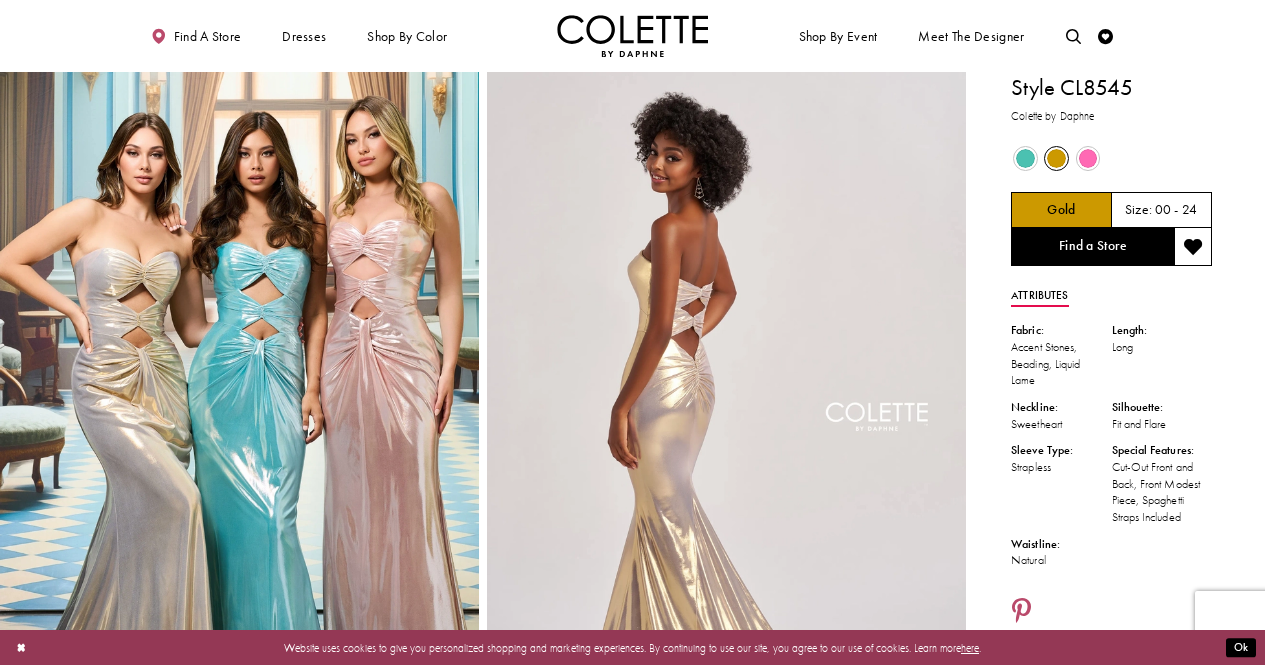 click at bounding box center (1088, 158) 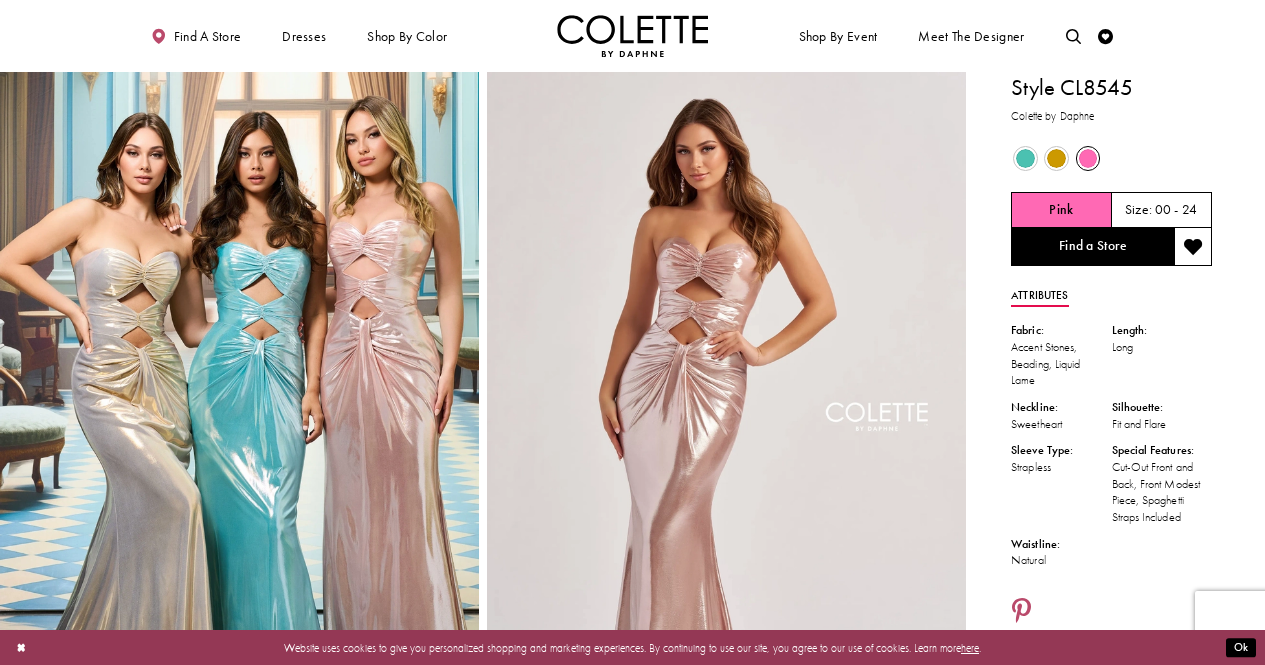 click at bounding box center [1025, 158] 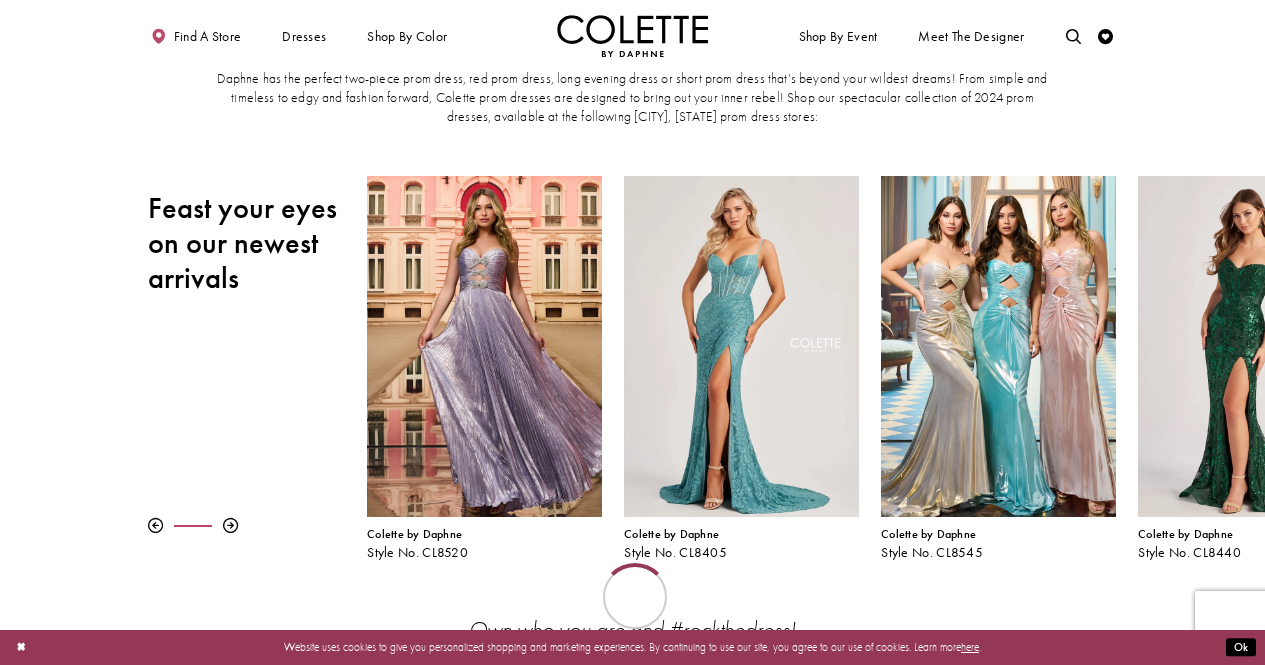 scroll, scrollTop: 114, scrollLeft: 0, axis: vertical 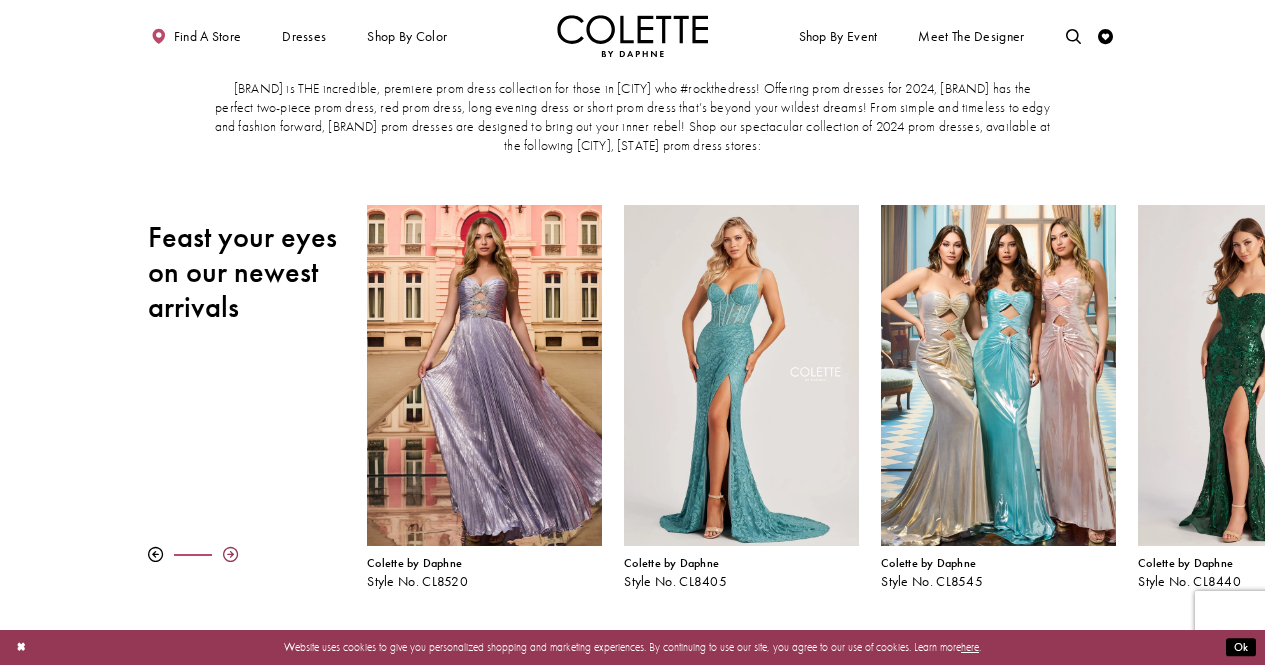 click at bounding box center (230, 554) 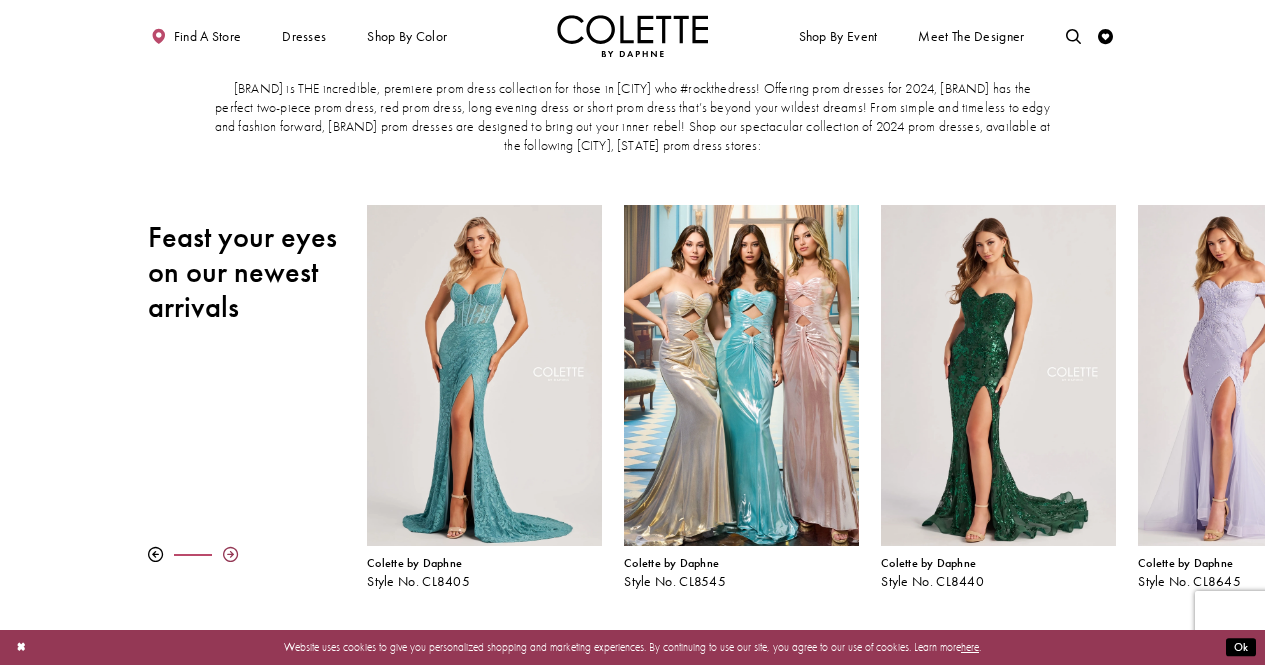 click at bounding box center [230, 554] 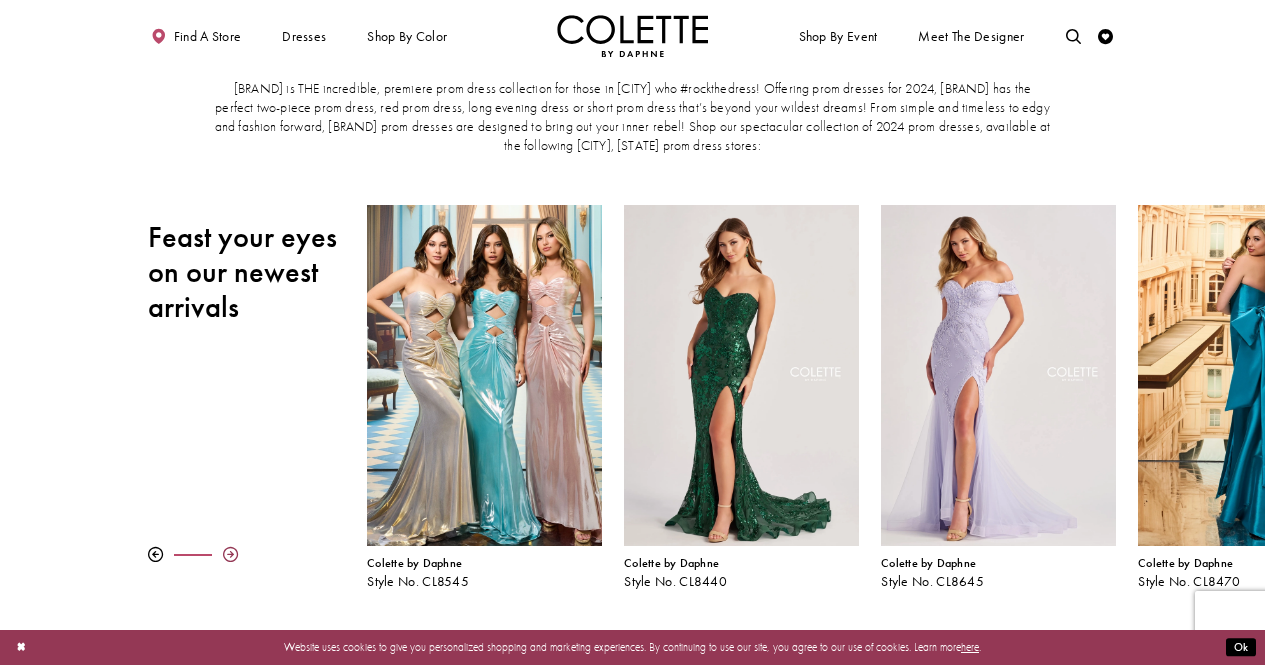 click at bounding box center (230, 554) 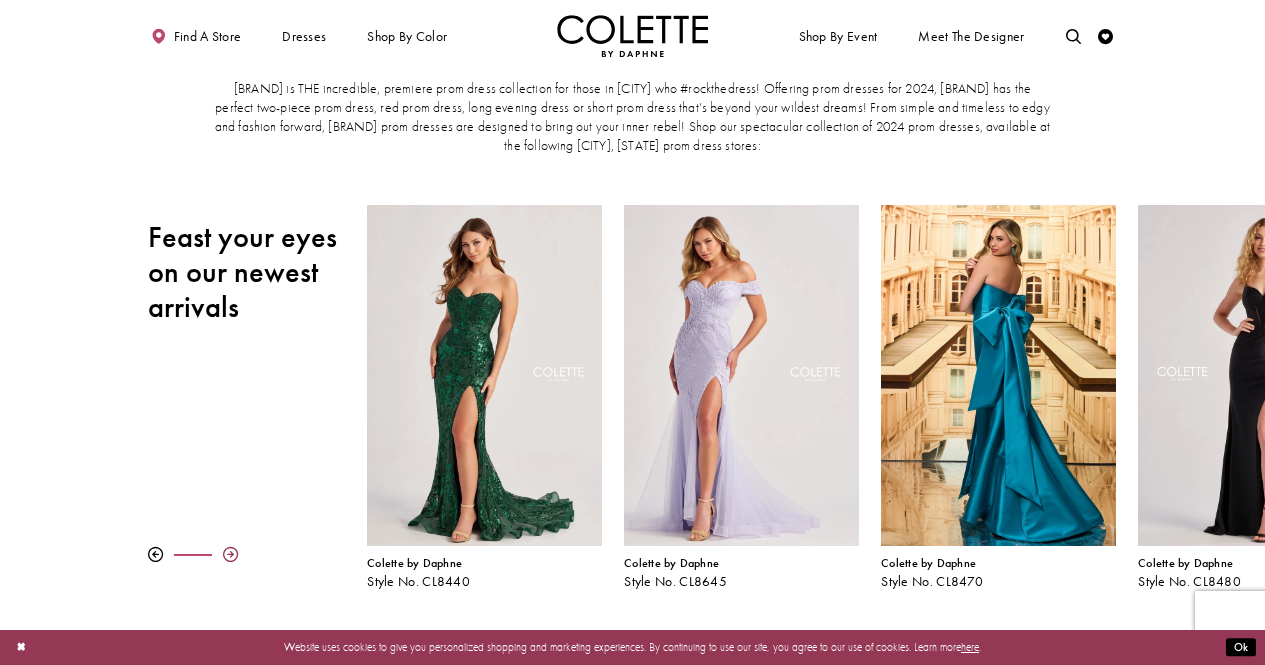 click at bounding box center (230, 554) 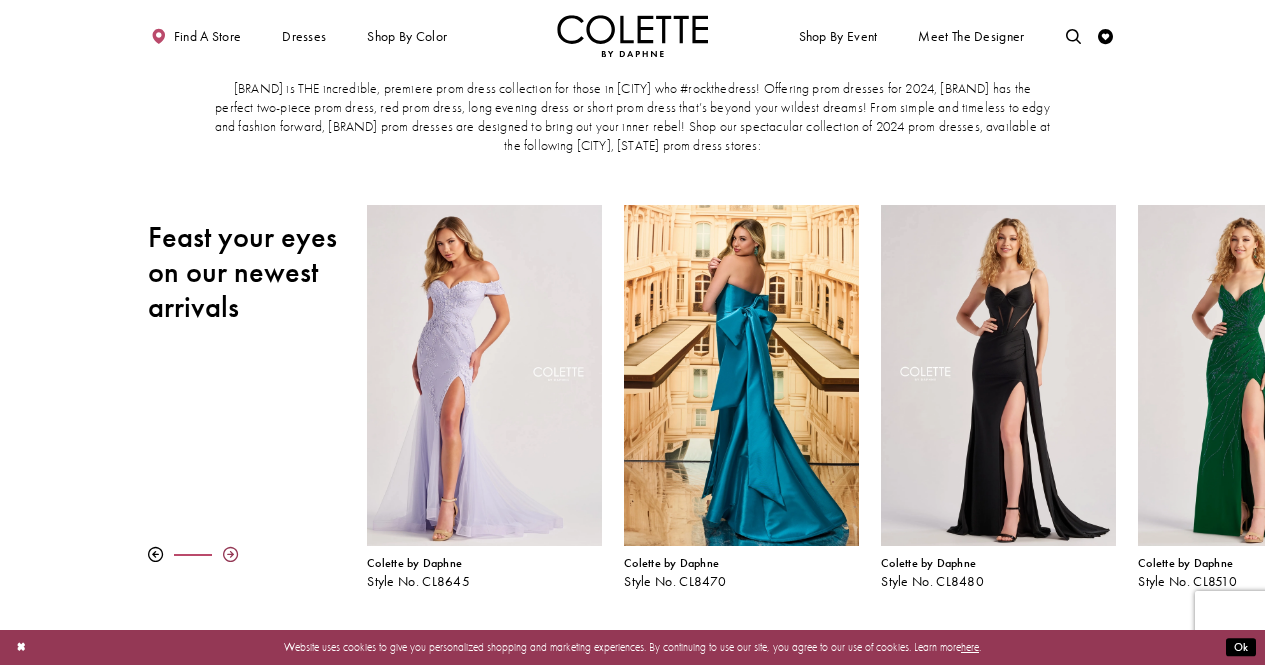 click at bounding box center [230, 554] 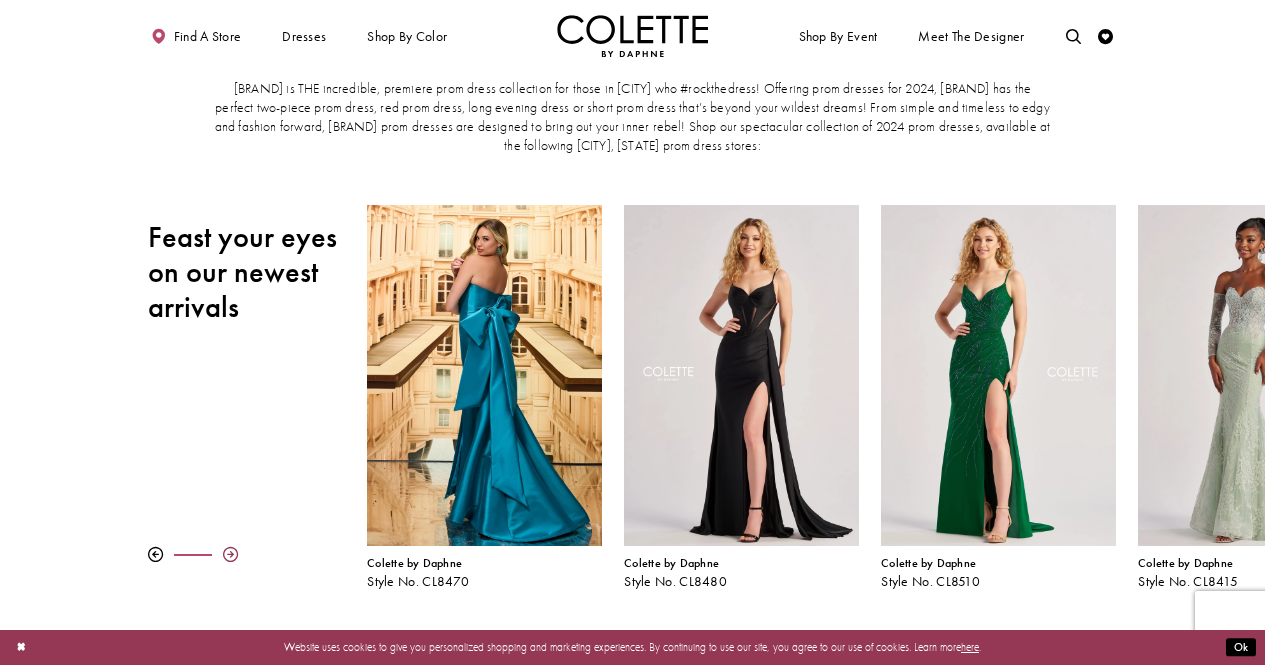 click at bounding box center (230, 554) 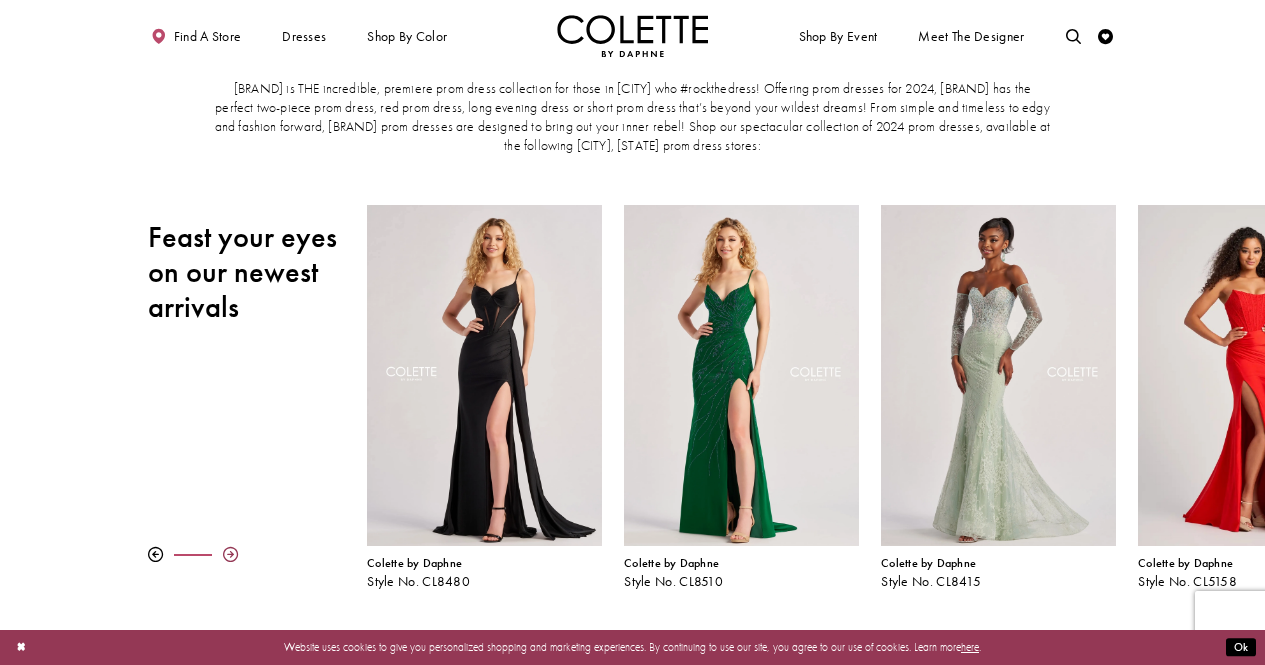 click at bounding box center (230, 554) 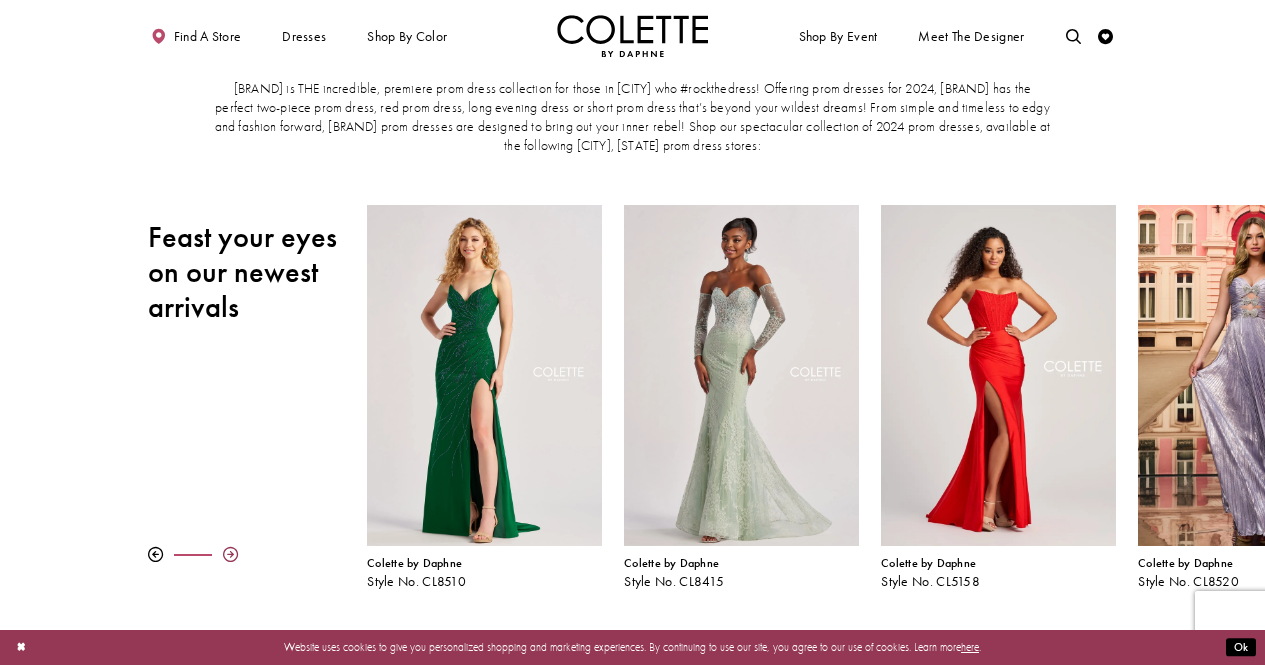 click at bounding box center [230, 554] 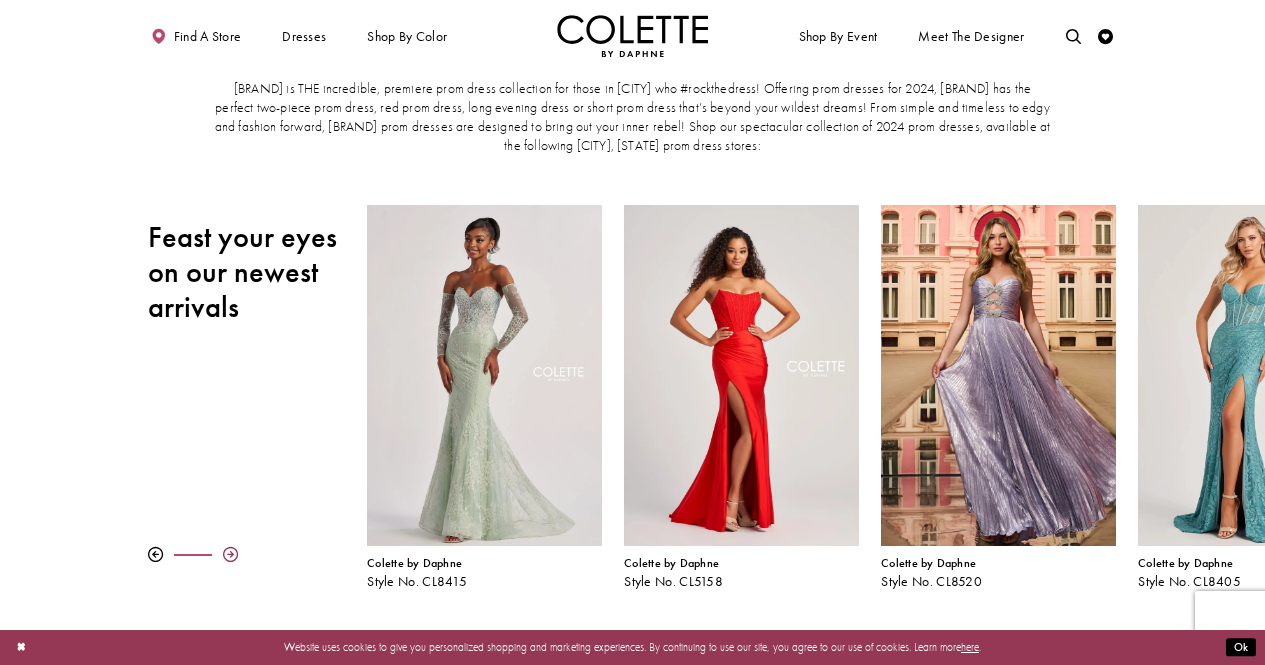 click at bounding box center [230, 554] 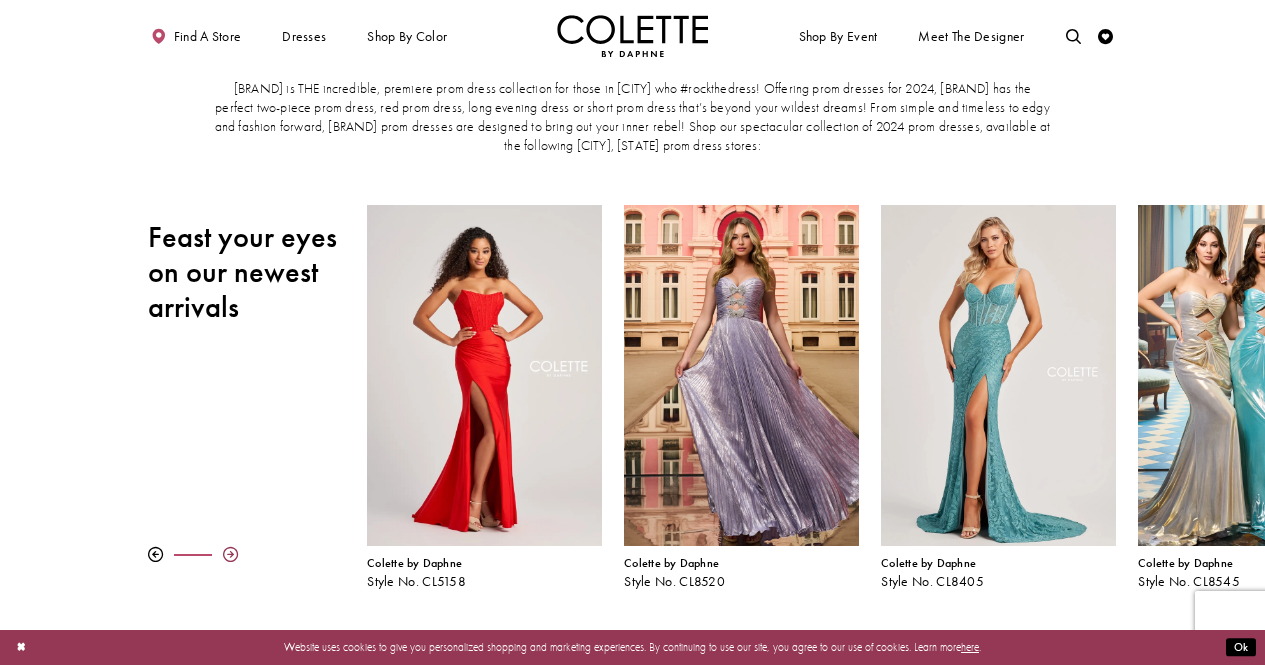 click at bounding box center (230, 554) 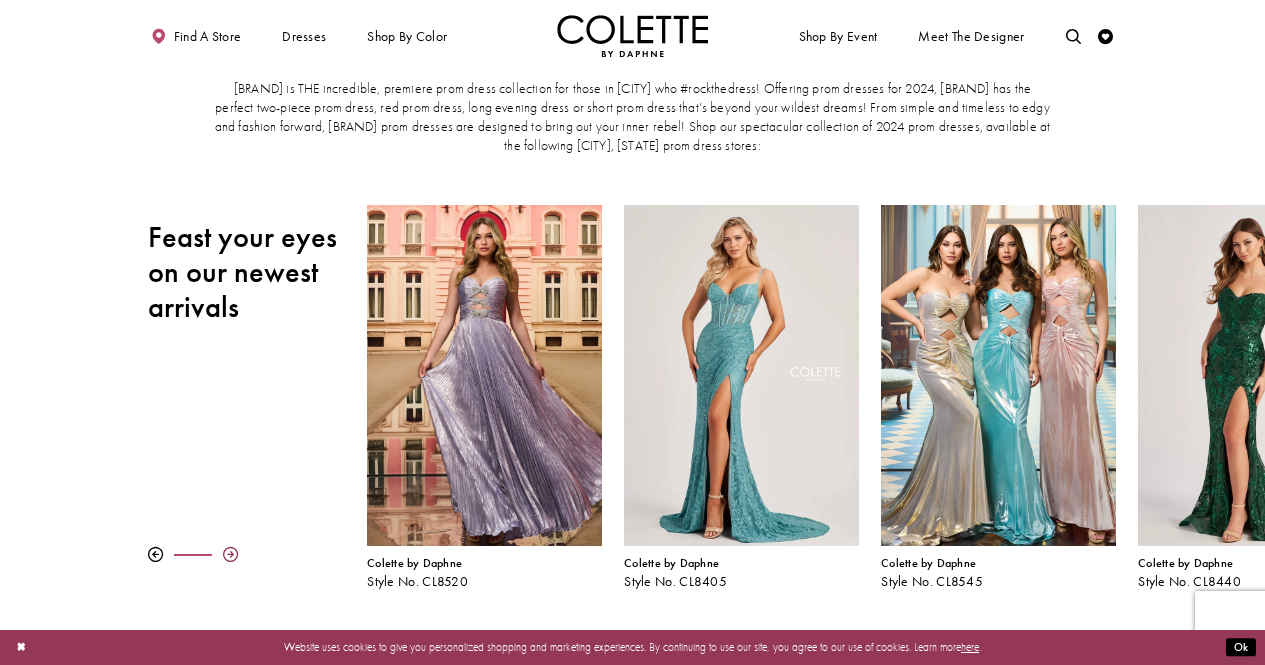 click at bounding box center (230, 554) 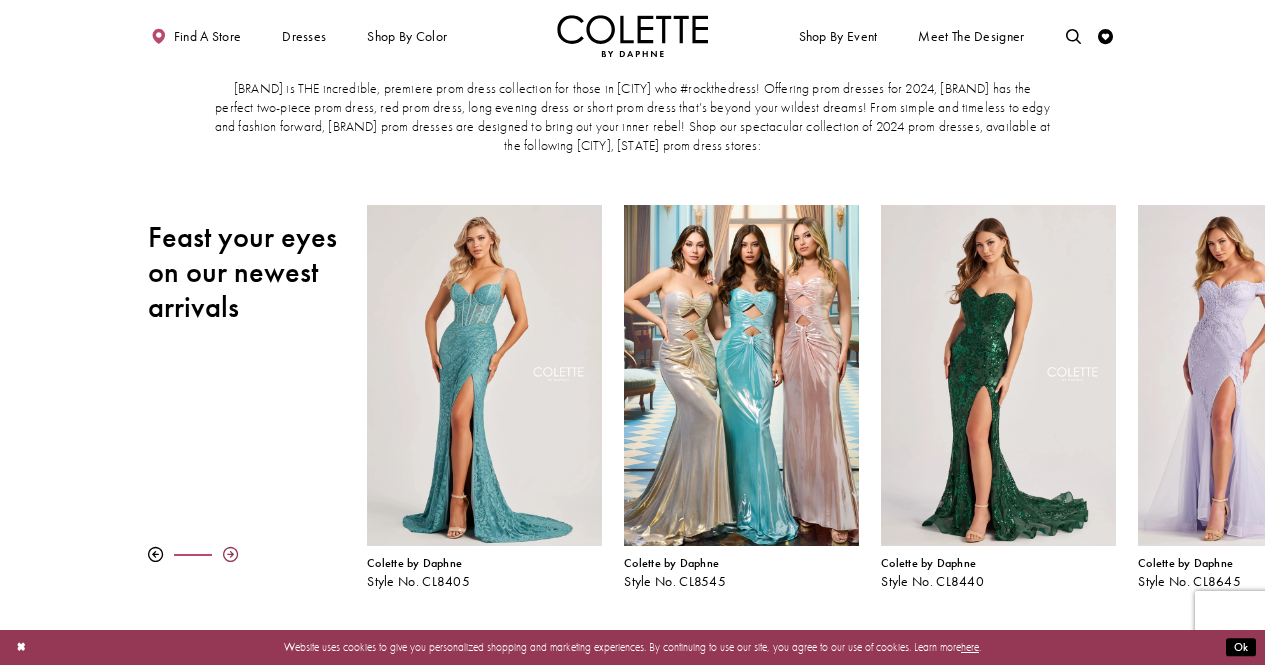 click at bounding box center (230, 554) 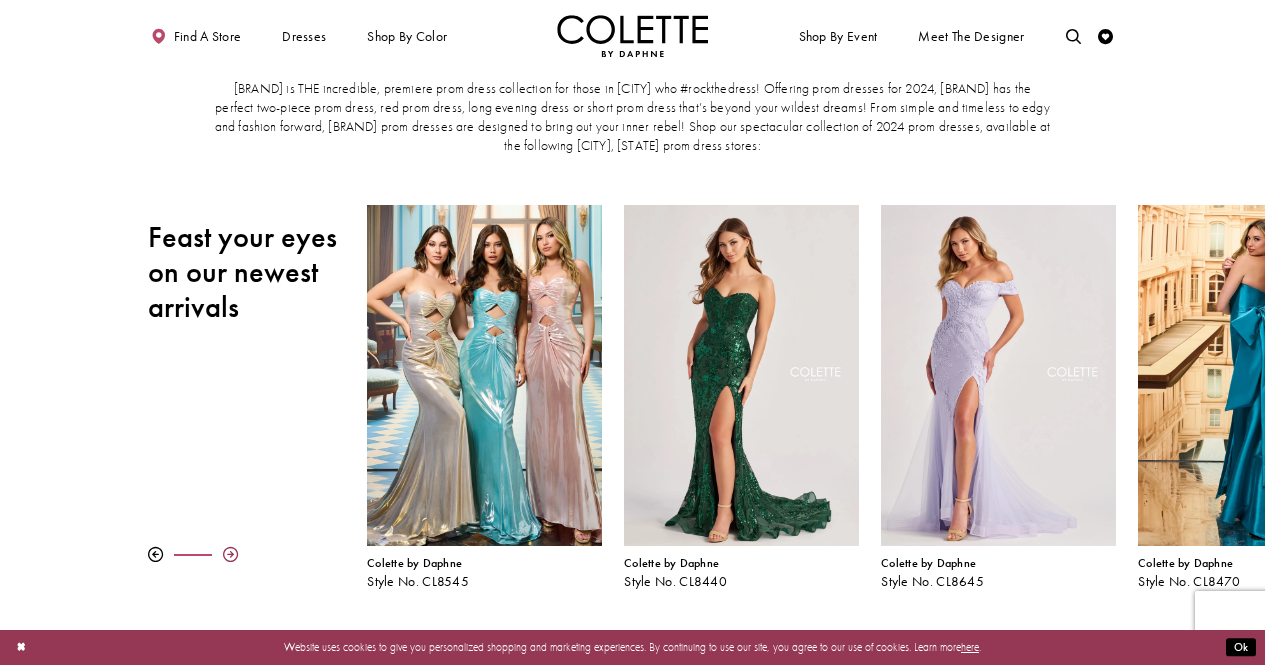 click at bounding box center (230, 554) 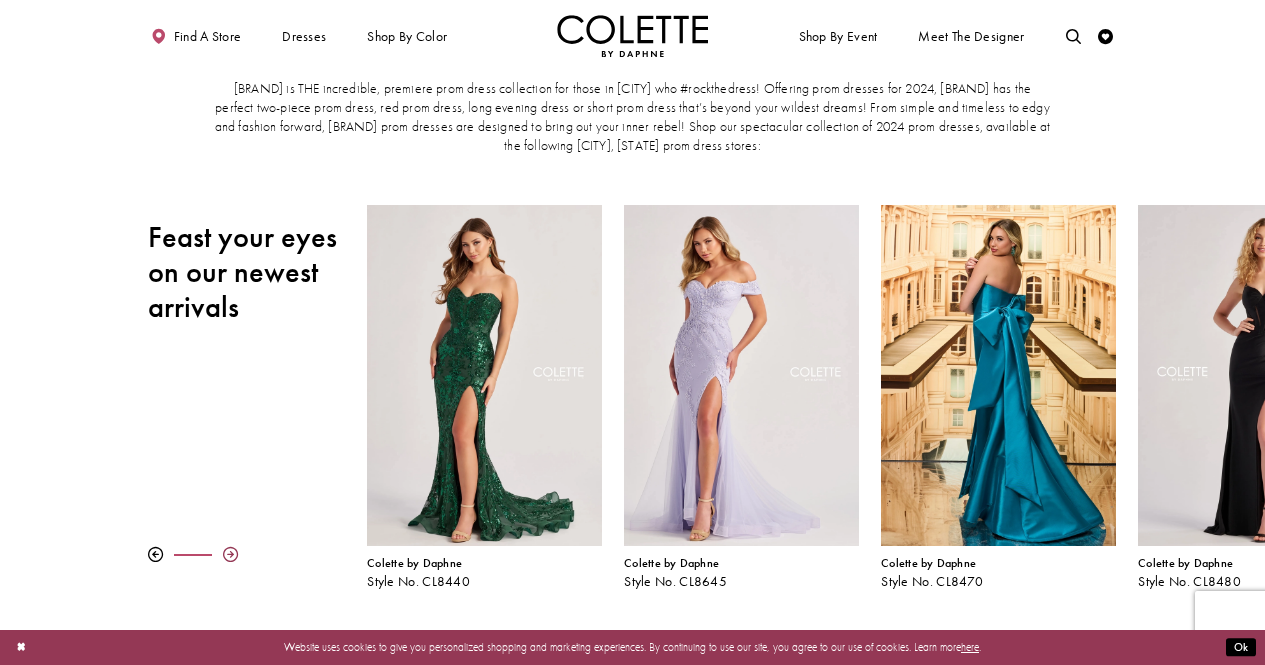 click at bounding box center (230, 554) 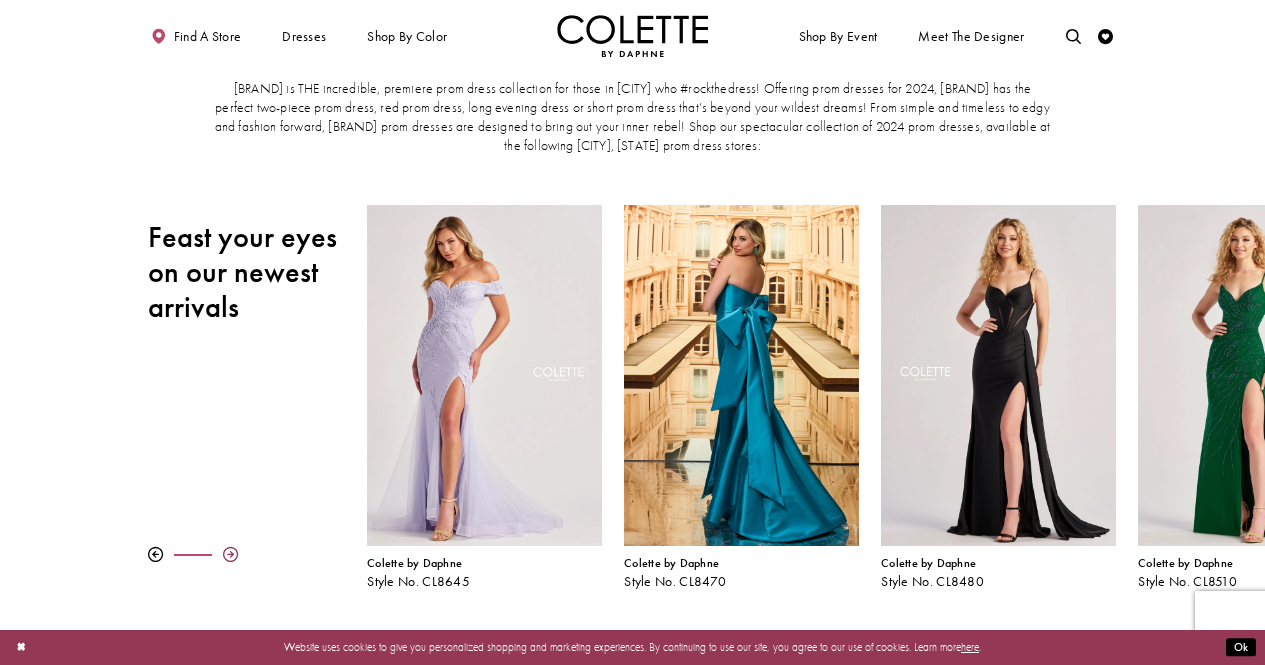 click at bounding box center [230, 554] 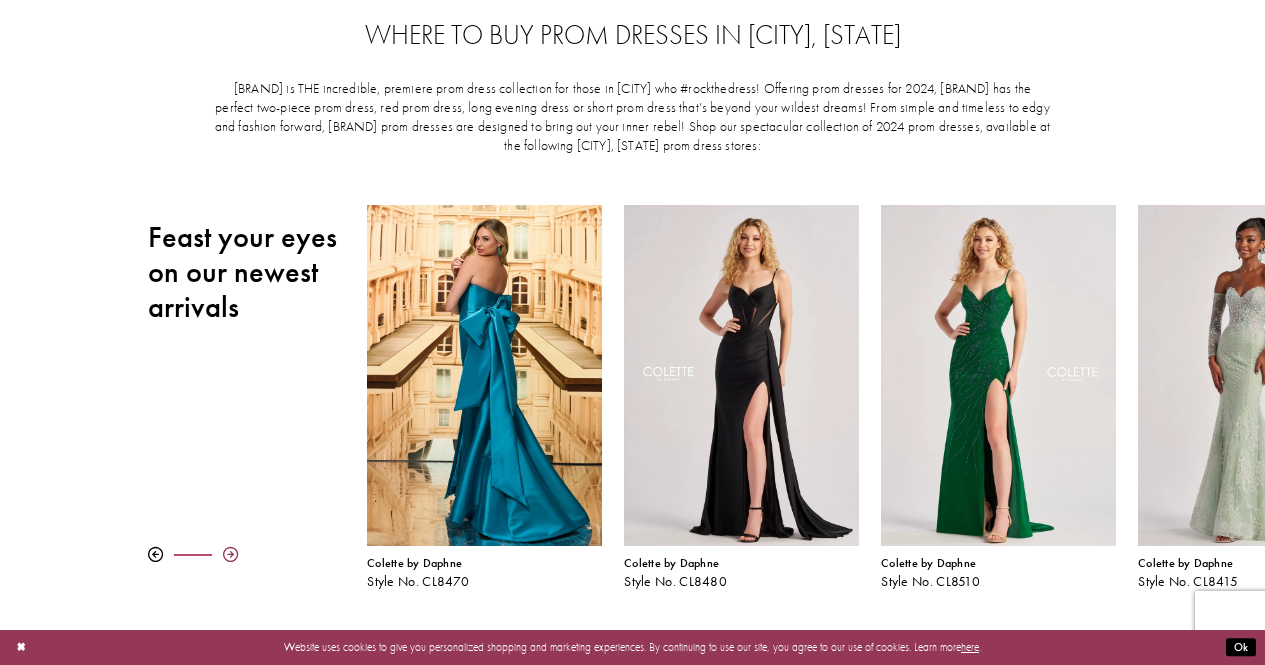 scroll, scrollTop: 0, scrollLeft: 0, axis: both 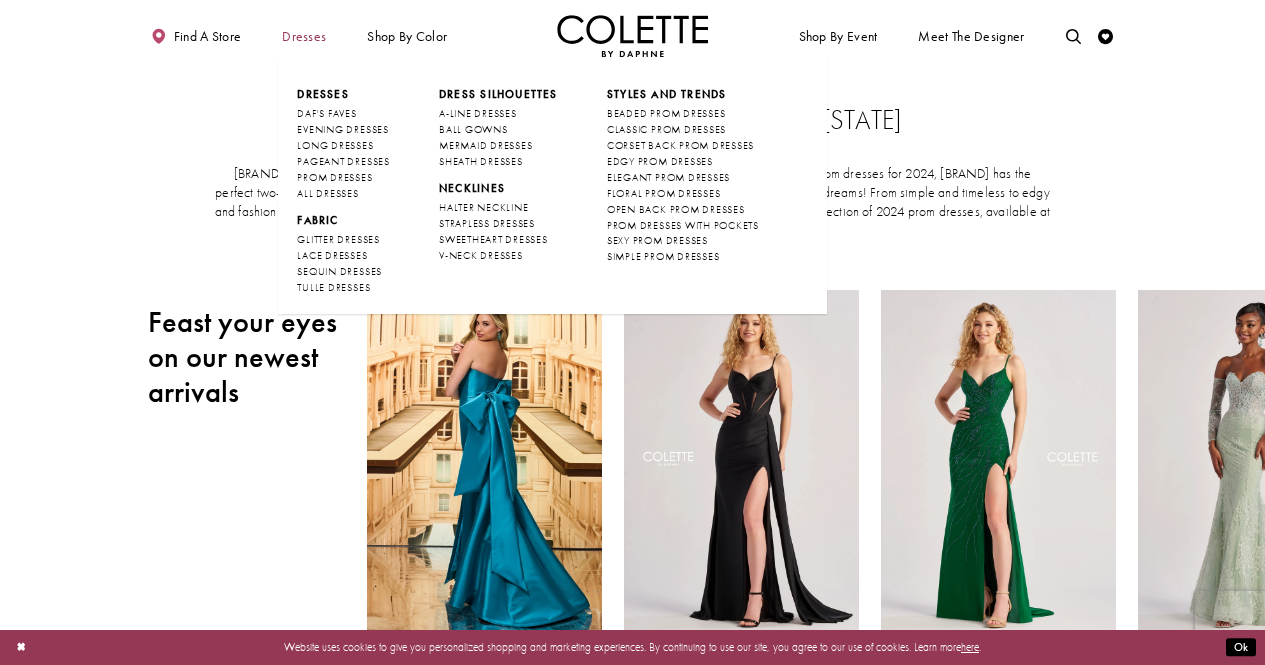 click on "Dresses" at bounding box center [304, 36] 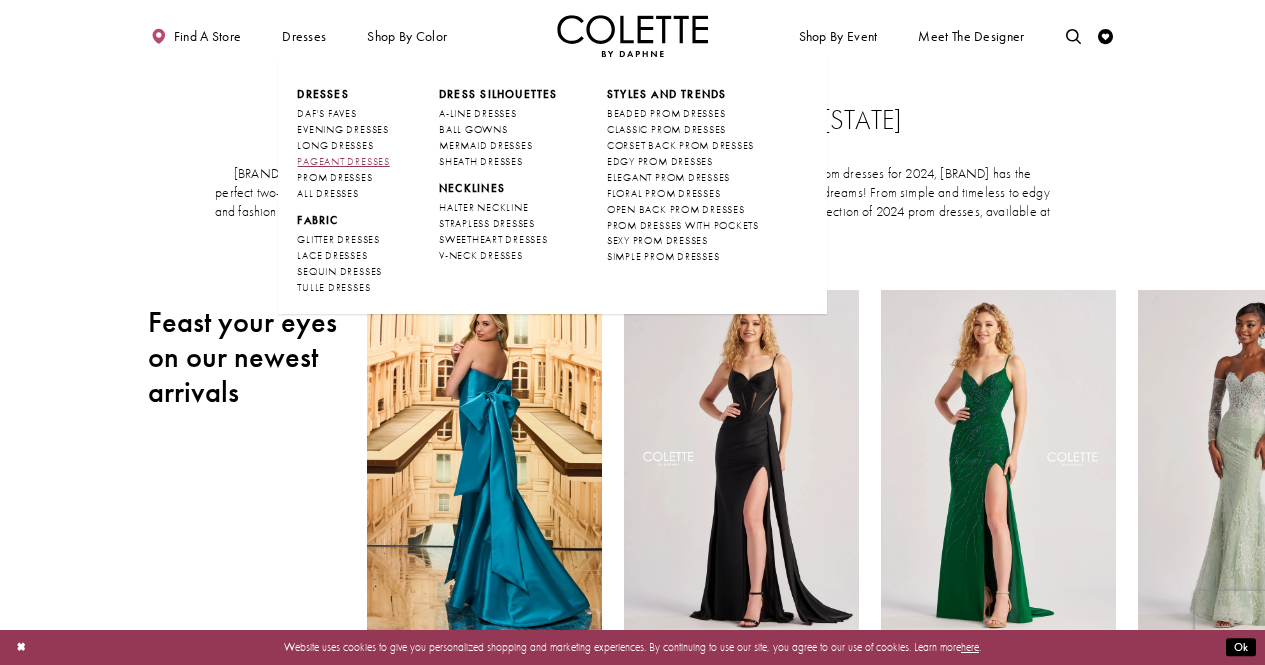 click on "PAGEANT DRESSES" at bounding box center [343, 161] 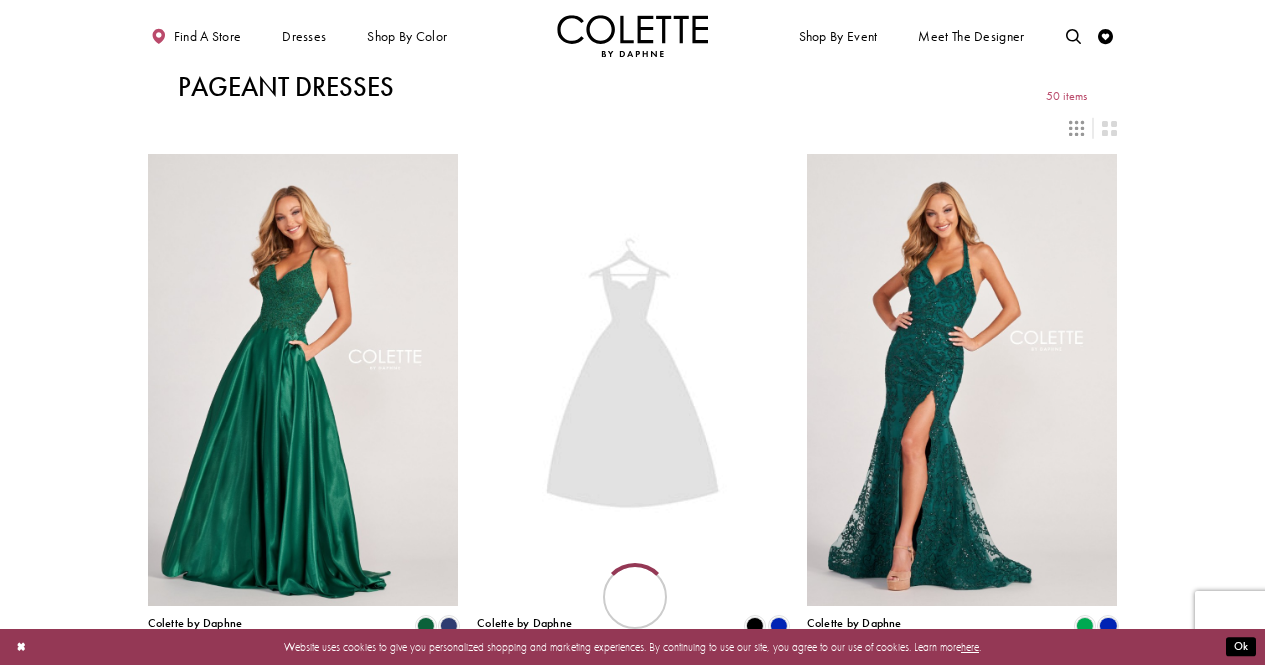 scroll, scrollTop: 0, scrollLeft: 0, axis: both 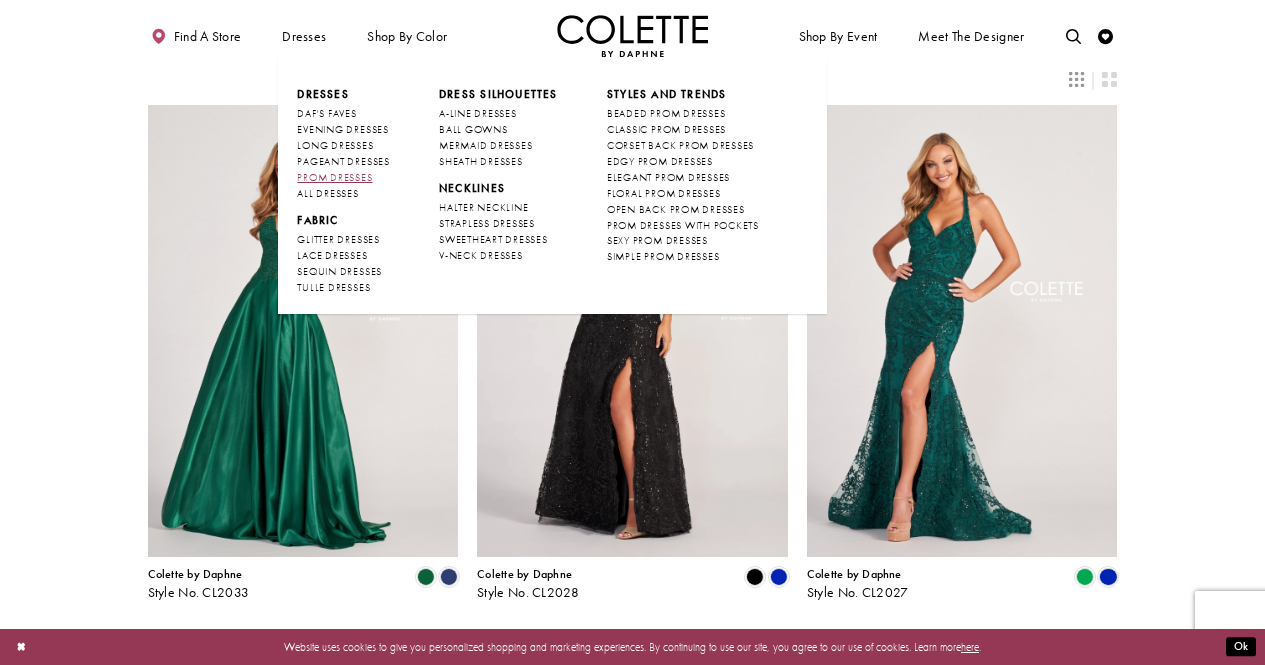 click on "PROM DRESSES" at bounding box center (334, 177) 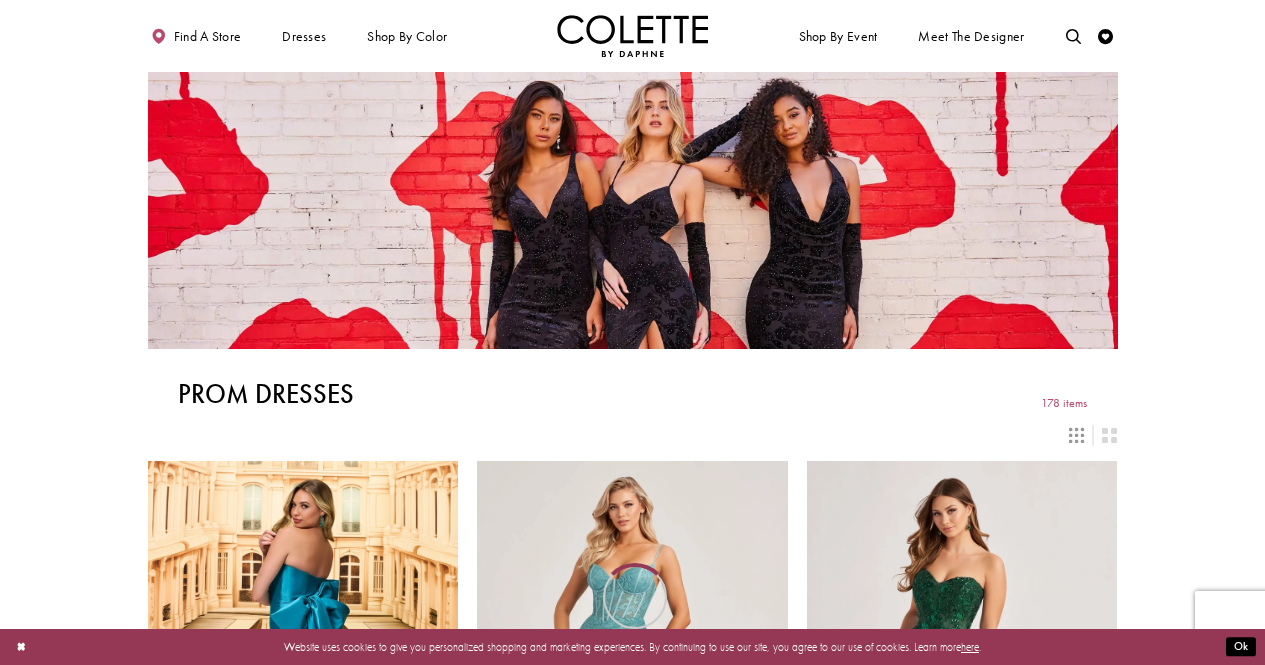 scroll, scrollTop: 0, scrollLeft: 0, axis: both 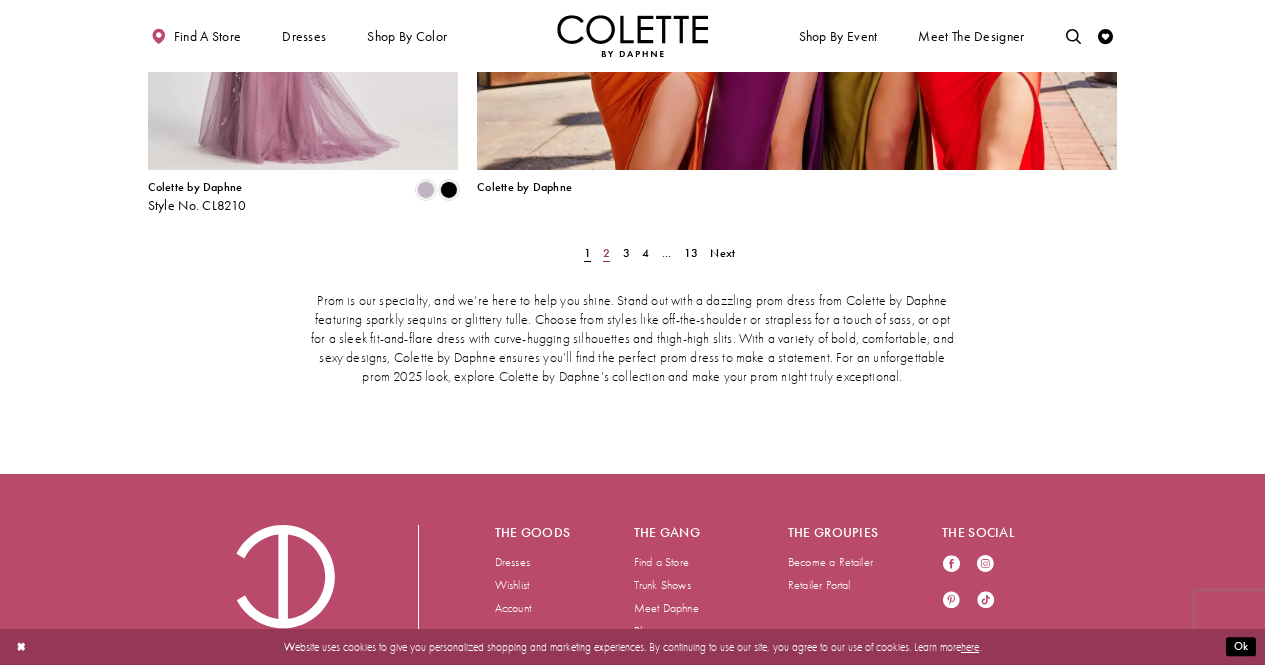 click on "2" at bounding box center (606, 253) 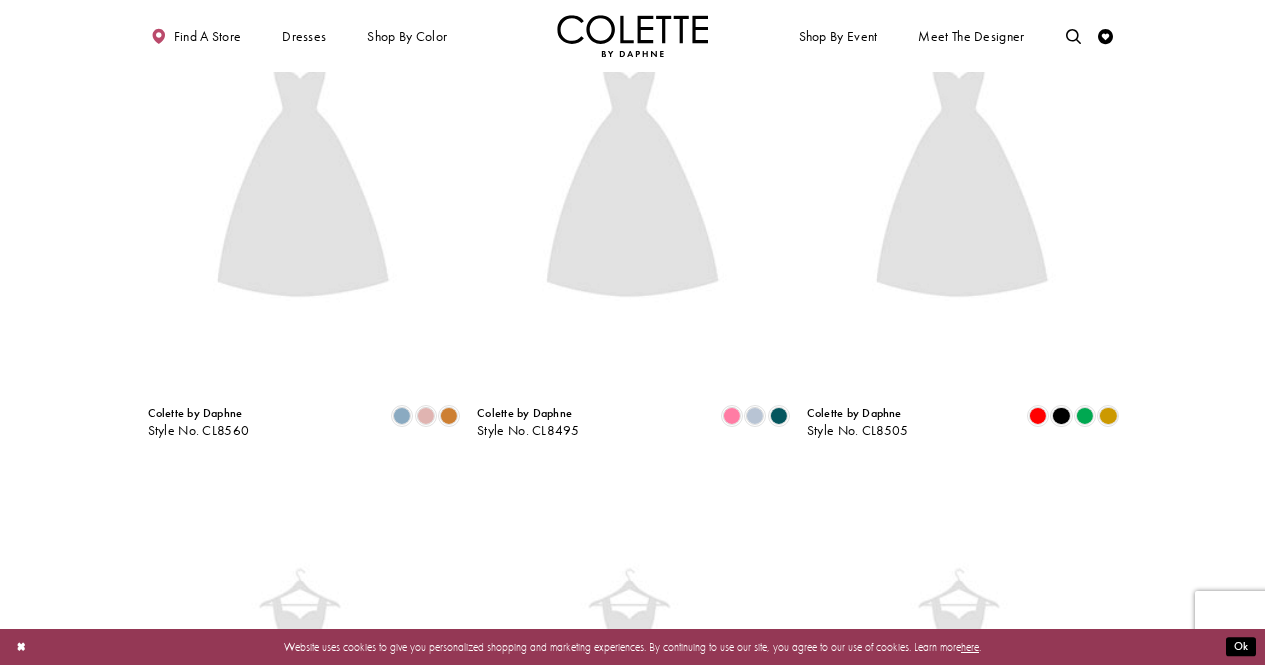 scroll, scrollTop: 389, scrollLeft: 0, axis: vertical 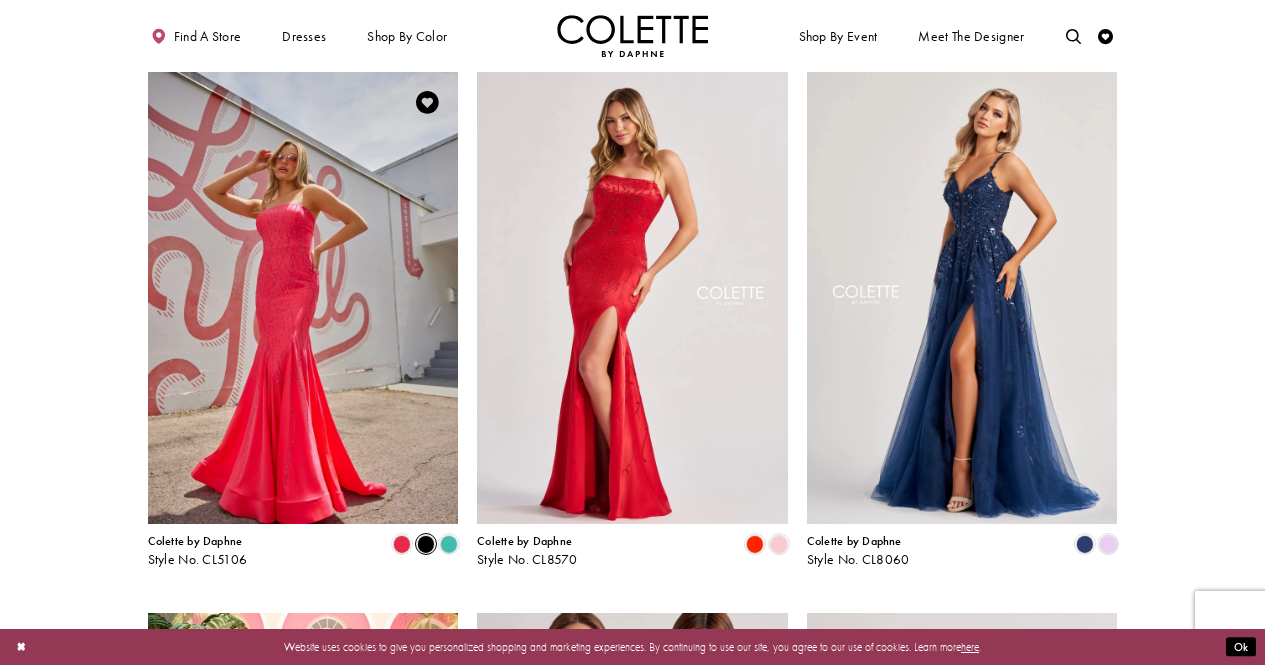 click at bounding box center (426, 544) 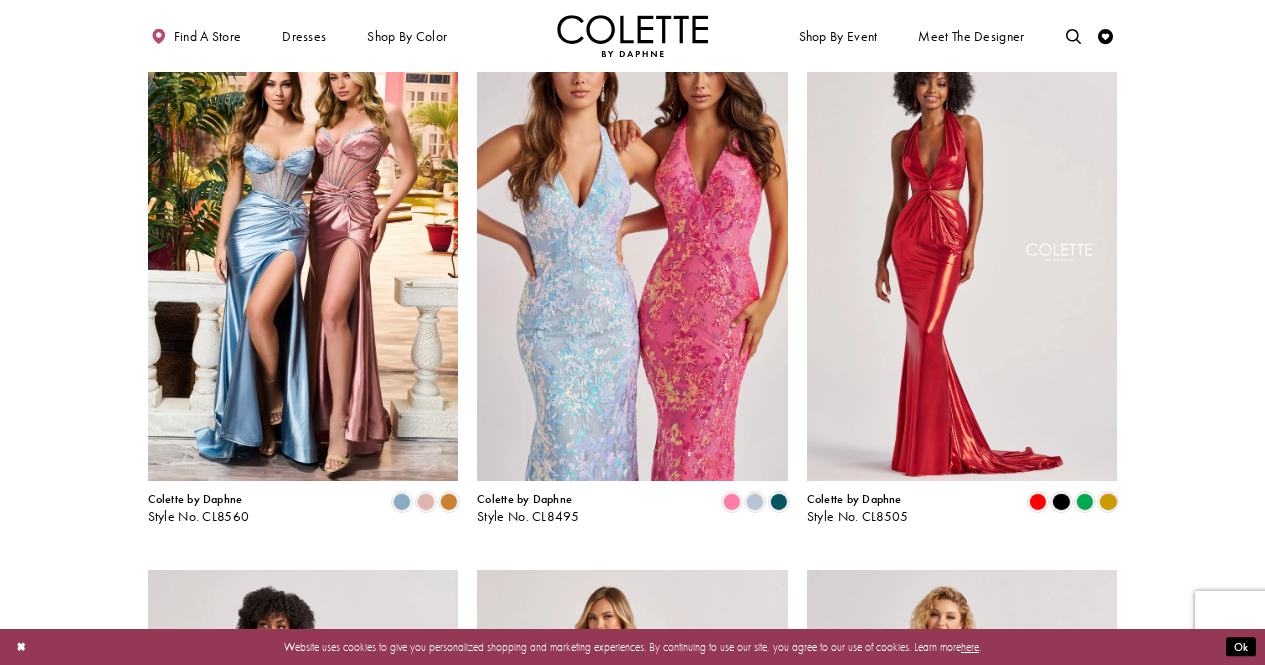 scroll, scrollTop: 967, scrollLeft: 0, axis: vertical 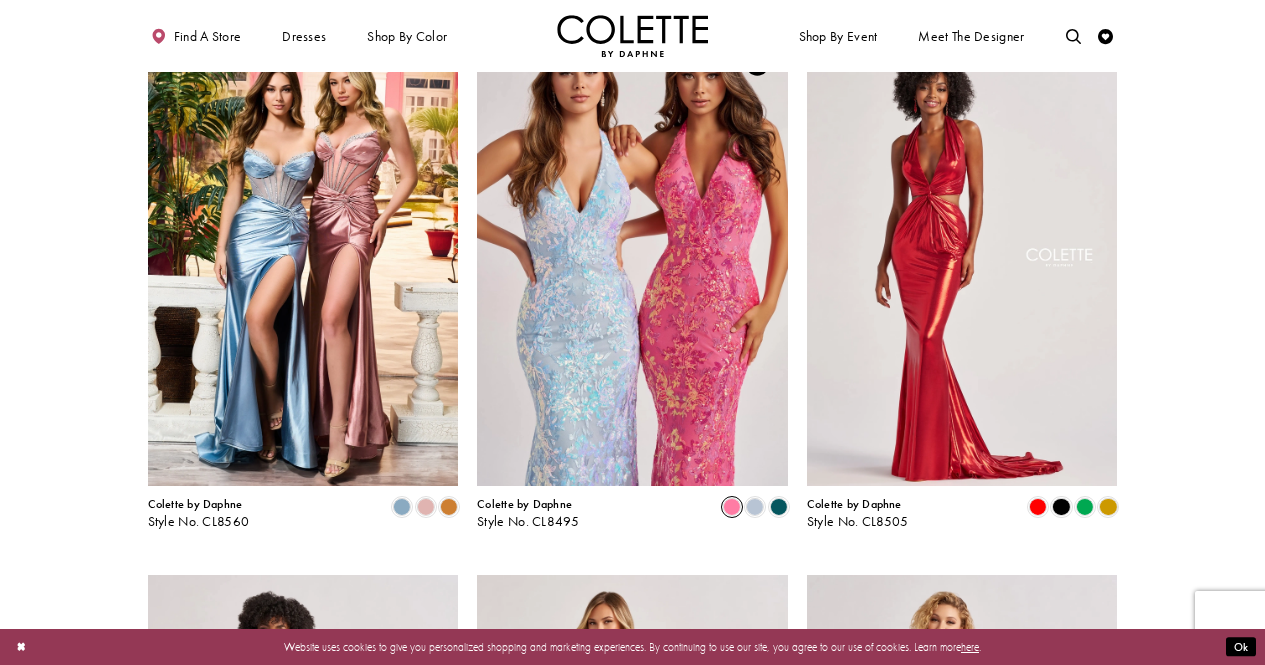 click at bounding box center [732, 507] 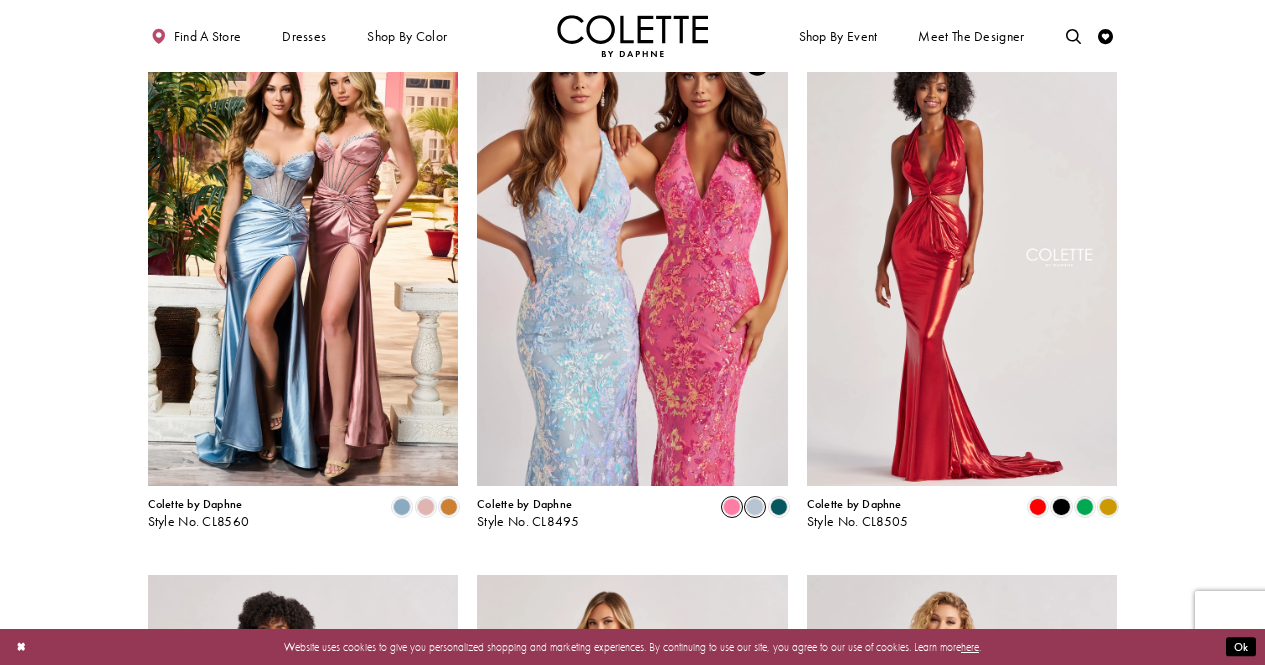 click at bounding box center [755, 507] 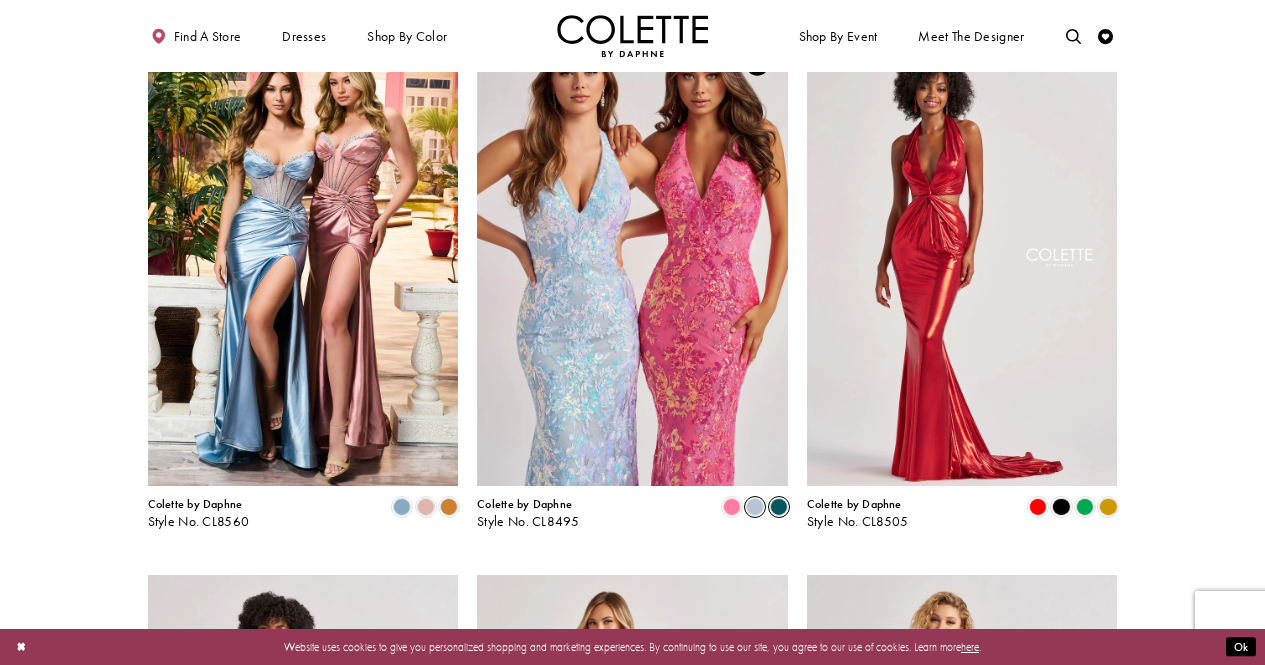 click at bounding box center [779, 507] 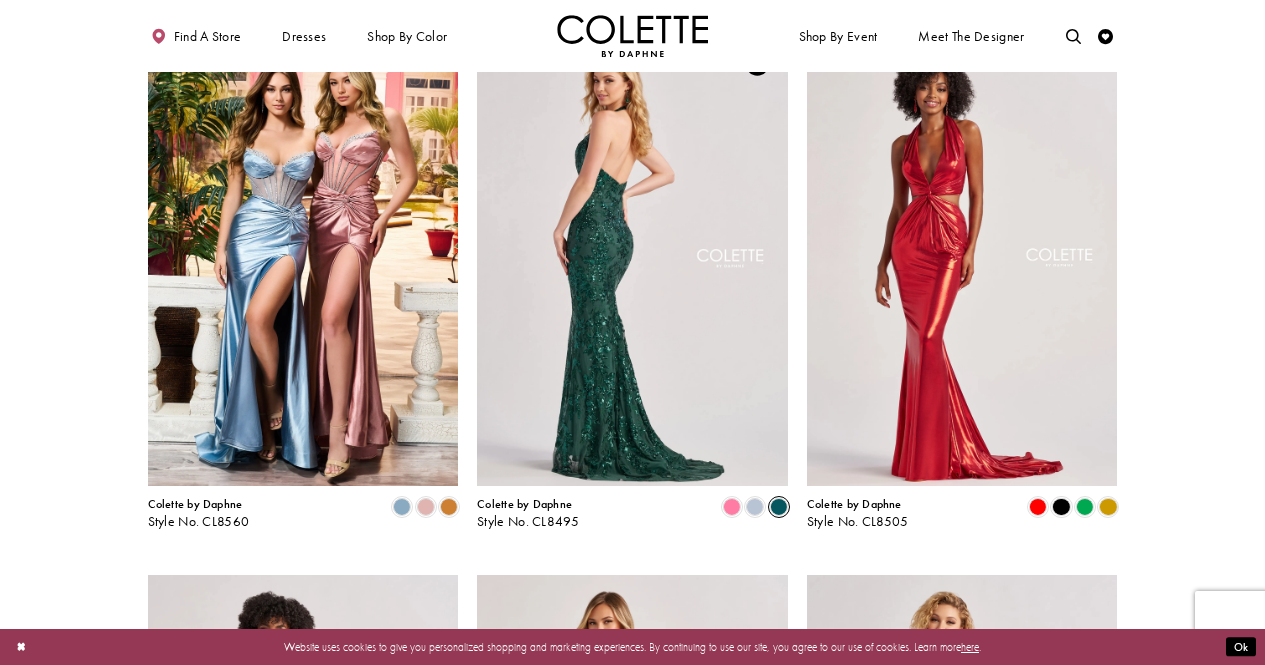click at bounding box center (632, 261) 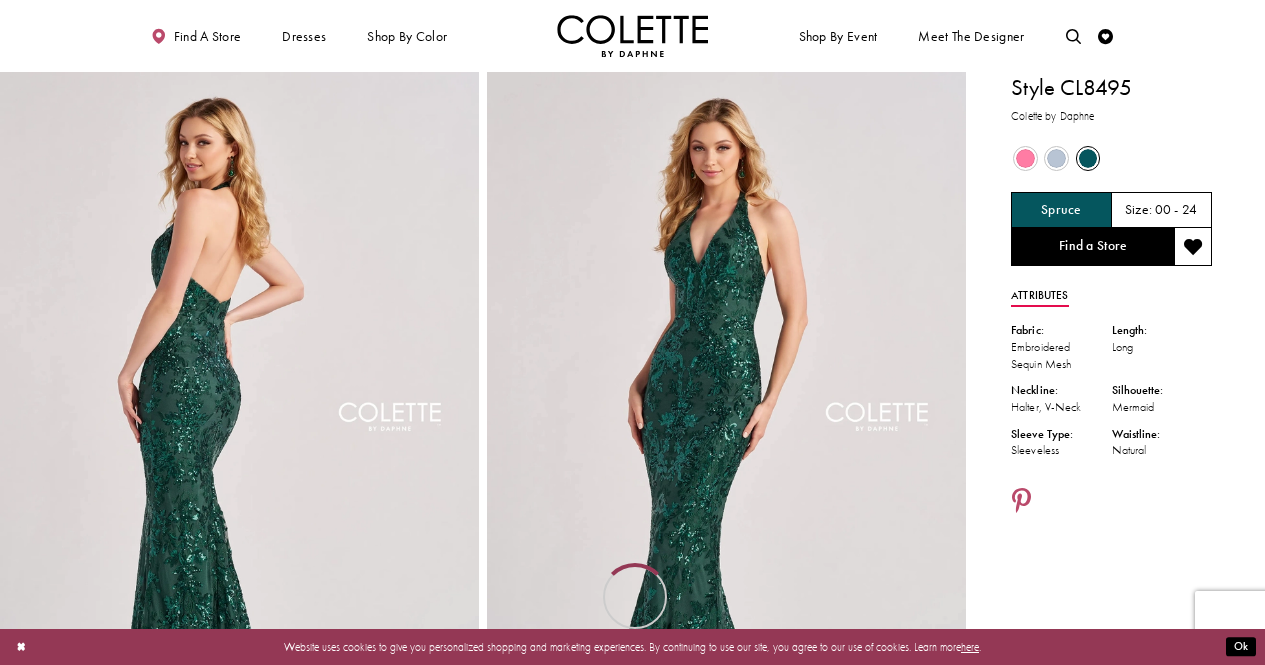 scroll, scrollTop: 0, scrollLeft: 0, axis: both 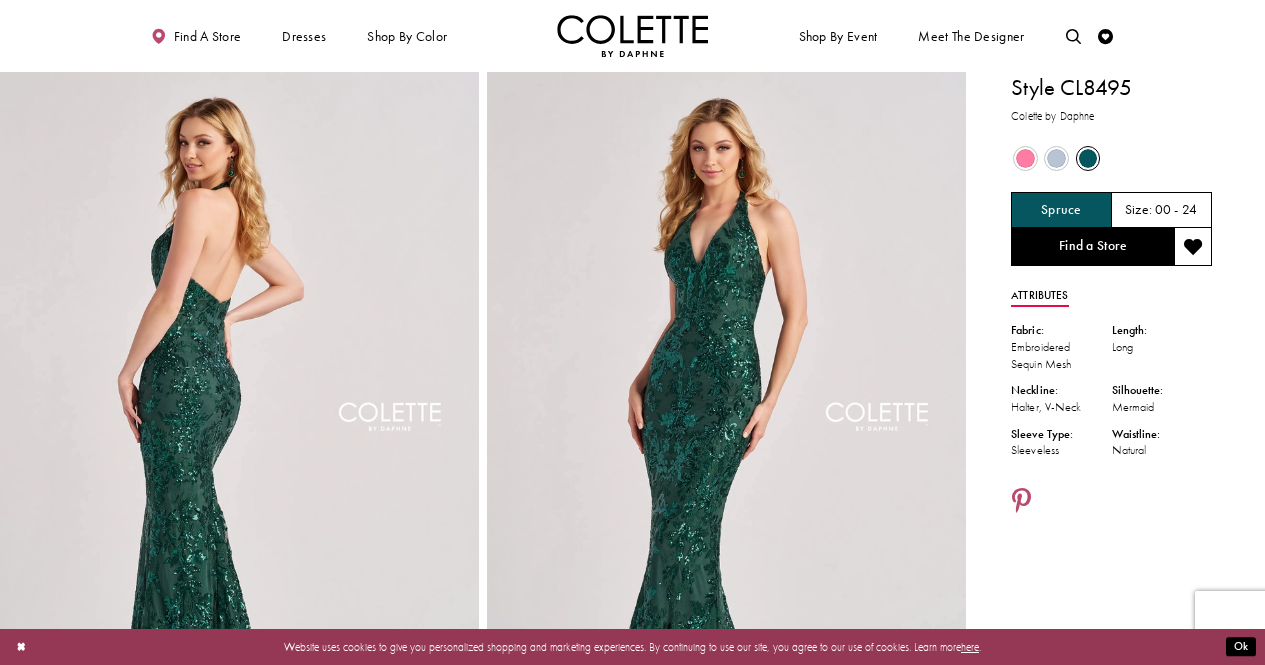 click at bounding box center (1025, 158) 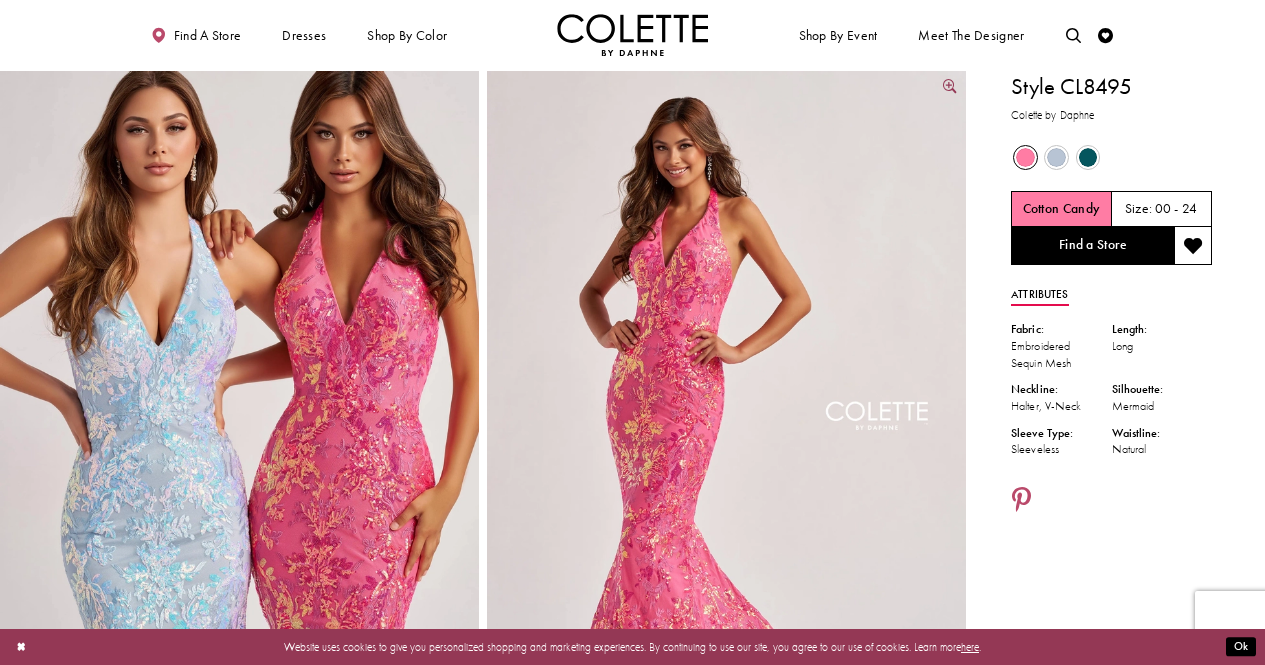 scroll, scrollTop: 0, scrollLeft: 0, axis: both 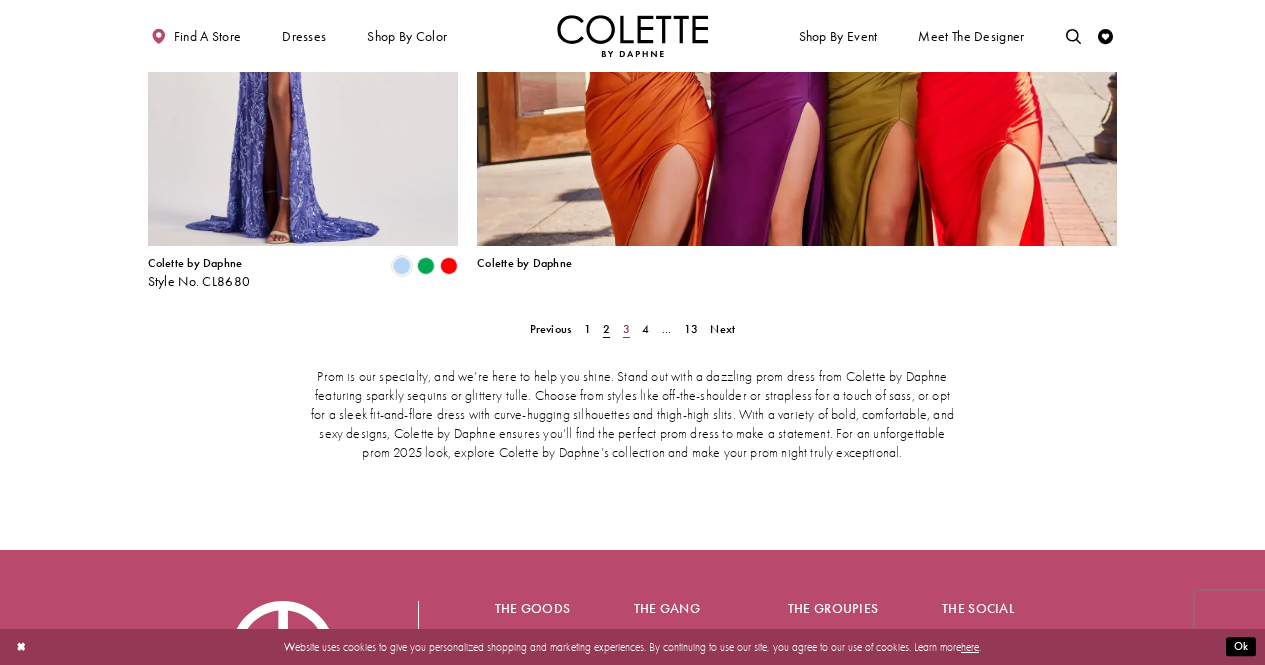 click on "3" at bounding box center (626, 329) 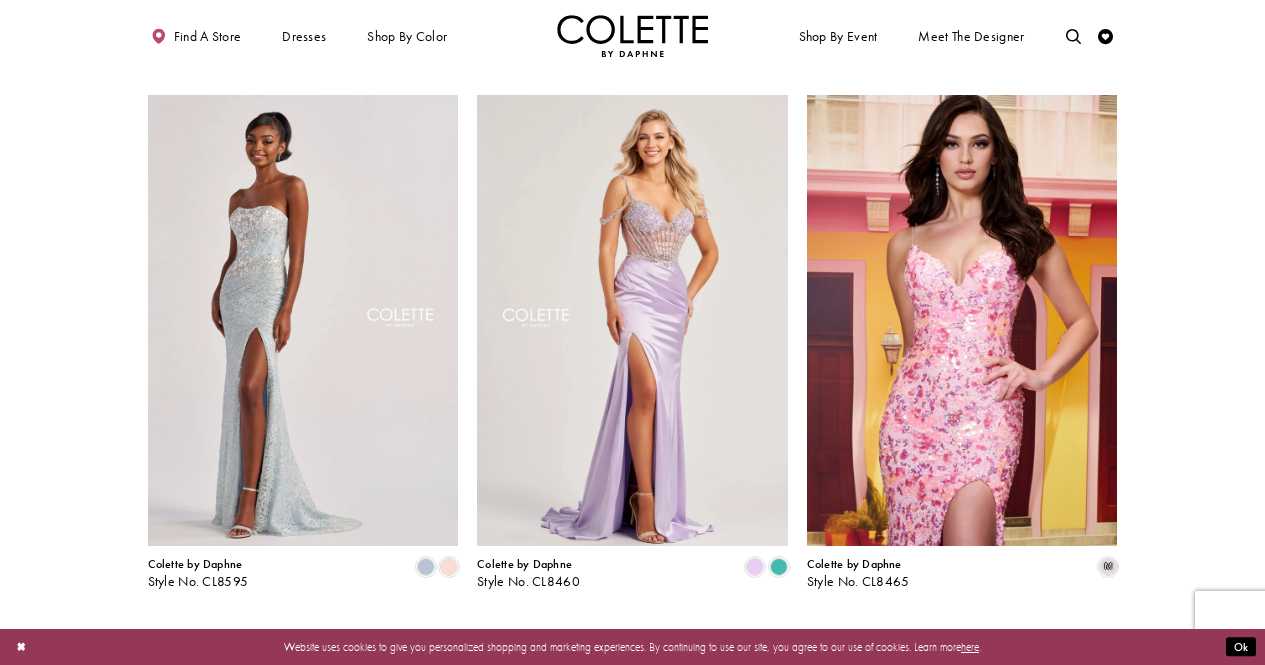 scroll, scrollTop: 909, scrollLeft: 0, axis: vertical 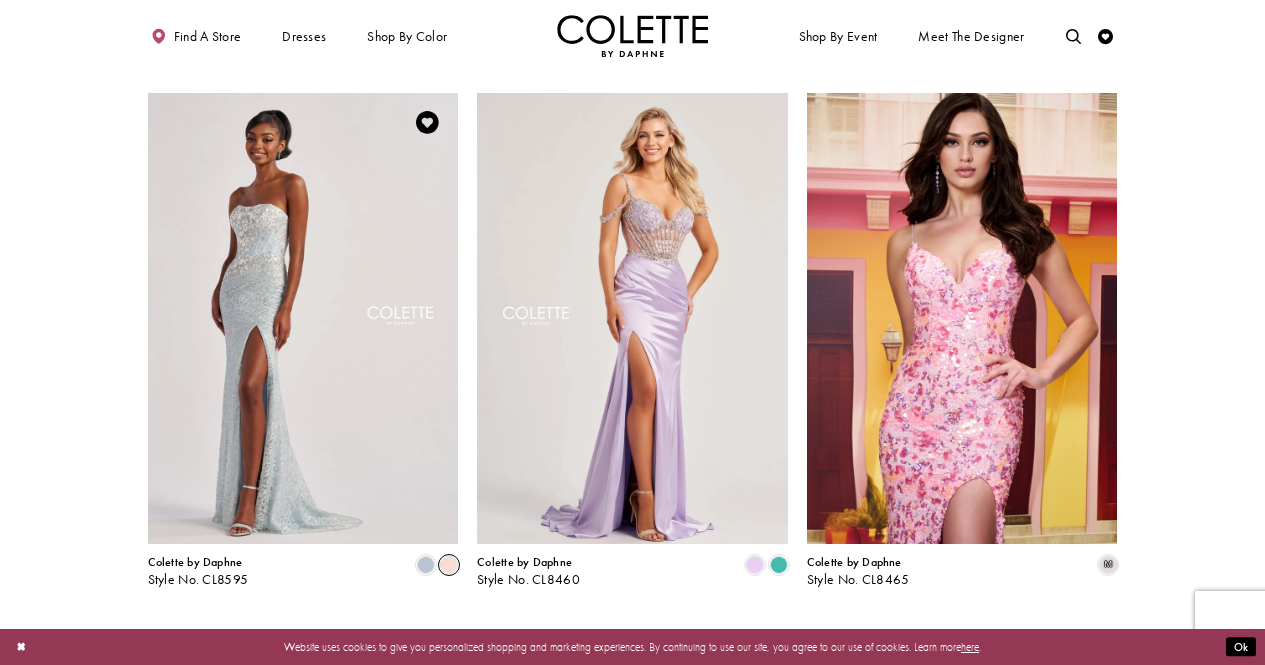 click at bounding box center (449, 565) 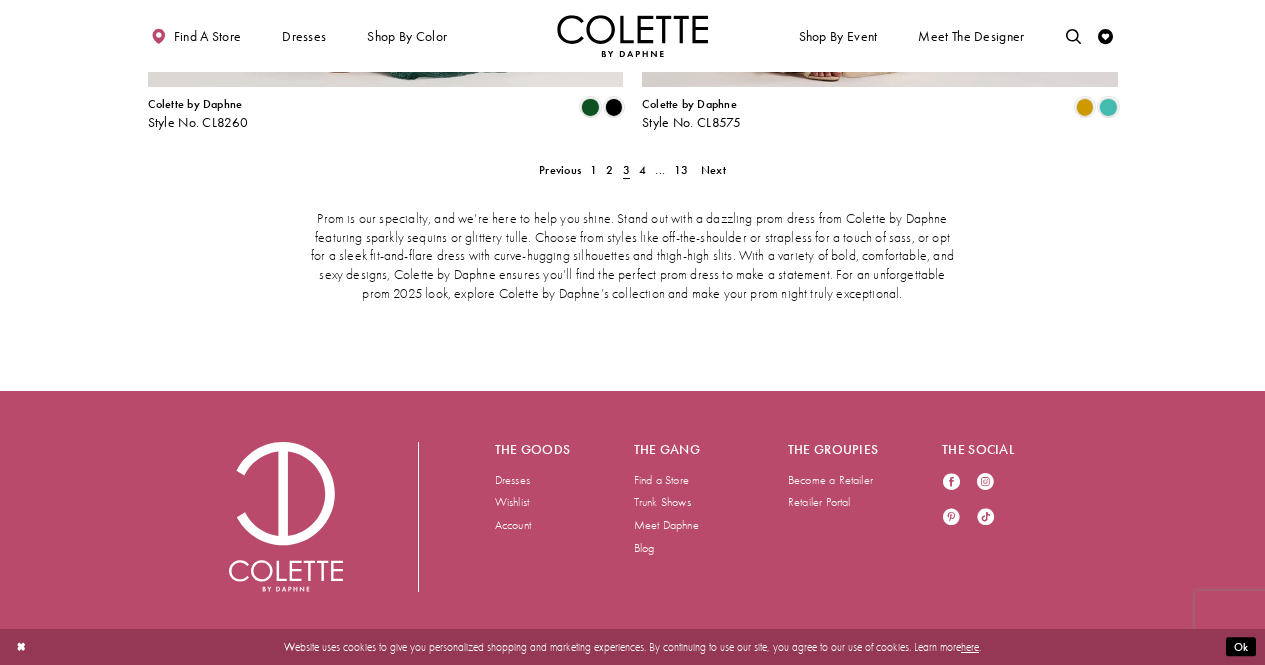 scroll, scrollTop: 3244, scrollLeft: 0, axis: vertical 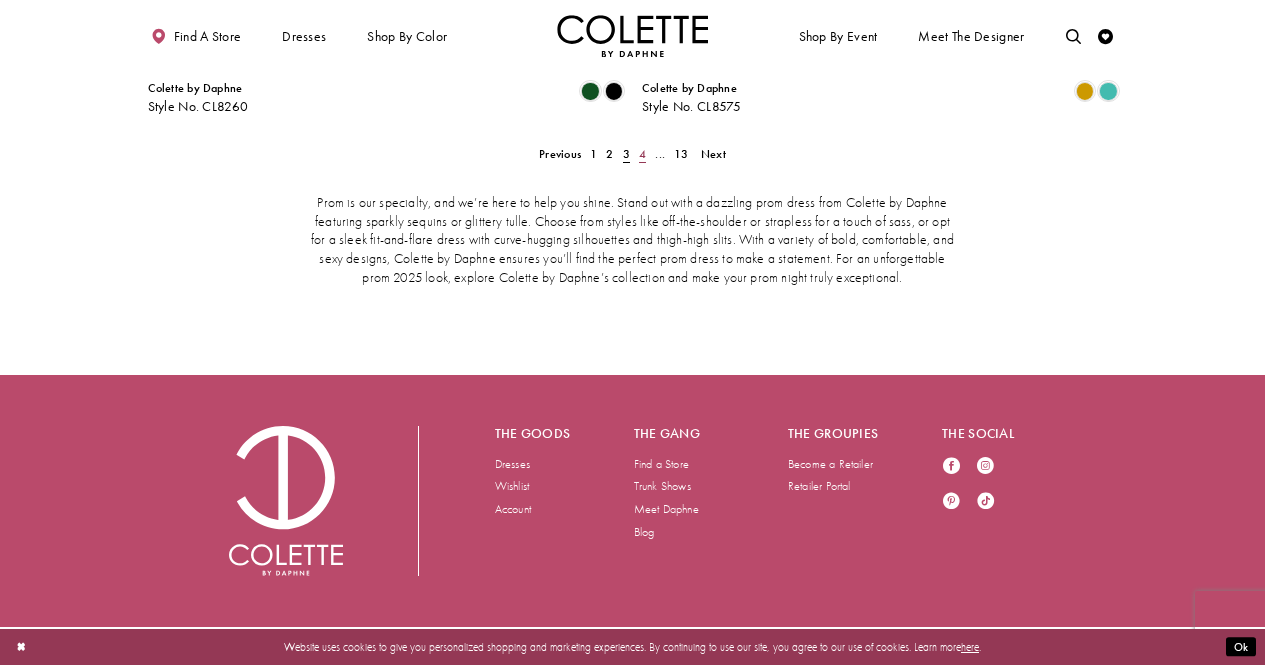 click on "4" at bounding box center [642, 154] 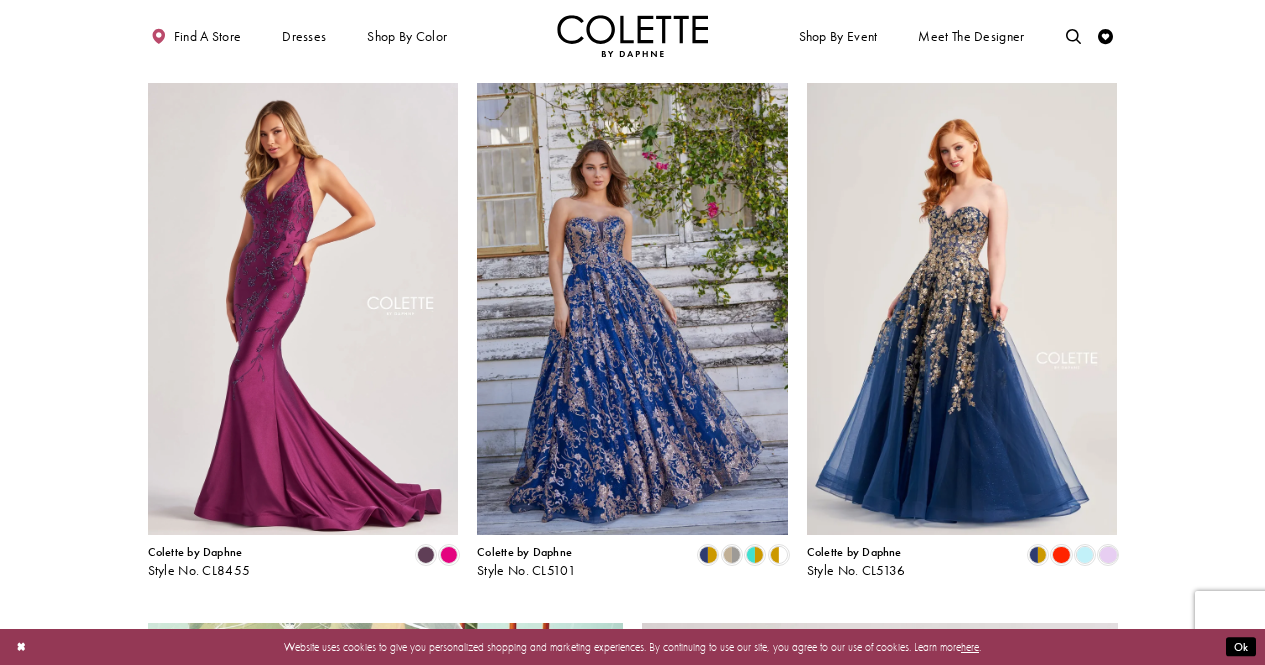 scroll, scrollTop: 2028, scrollLeft: 0, axis: vertical 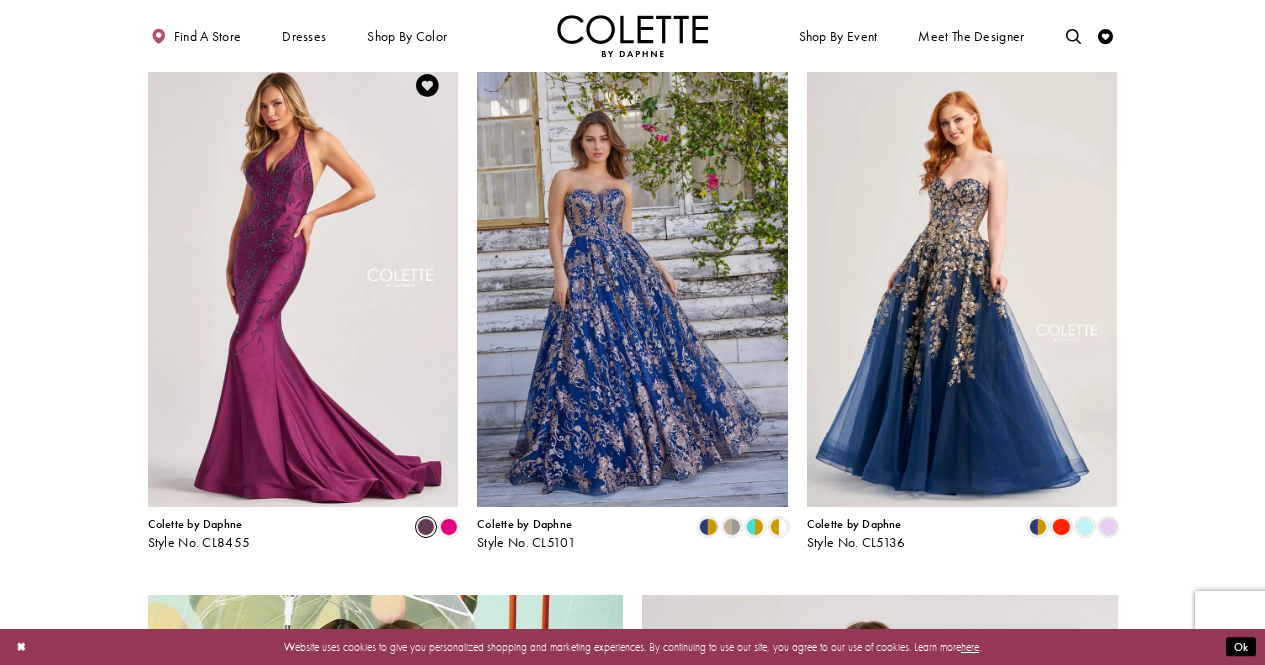 click at bounding box center [426, 527] 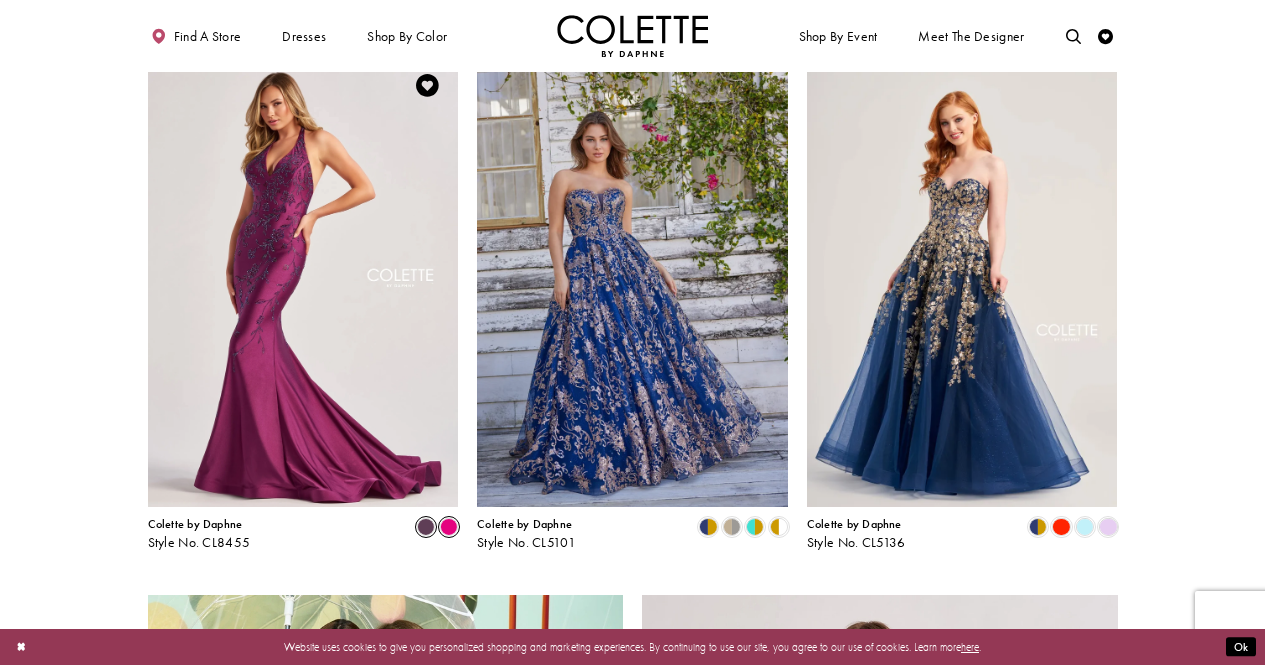 click at bounding box center [449, 527] 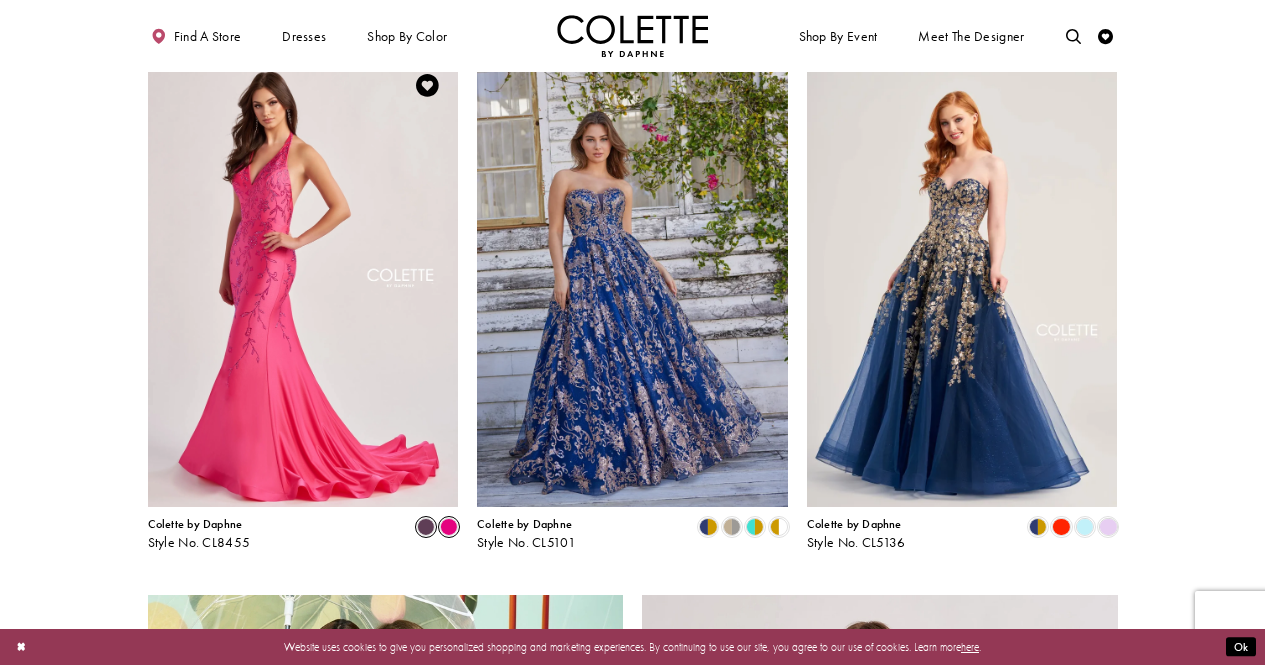 click at bounding box center (426, 527) 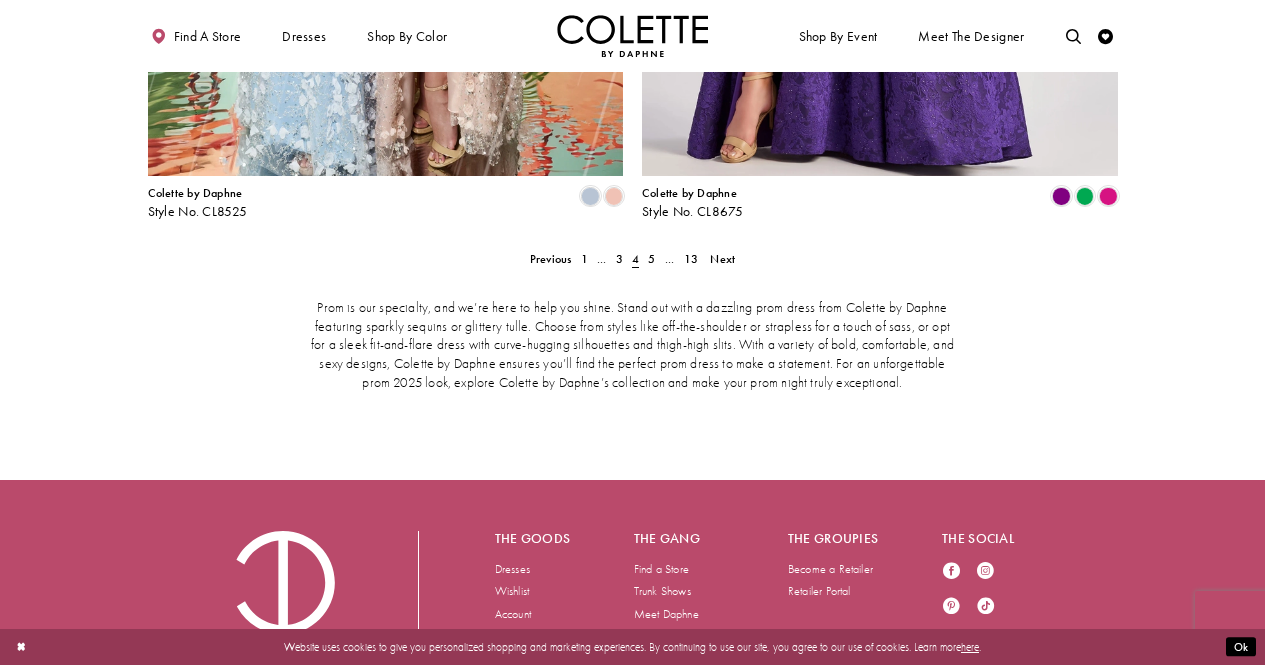 scroll, scrollTop: 3138, scrollLeft: 0, axis: vertical 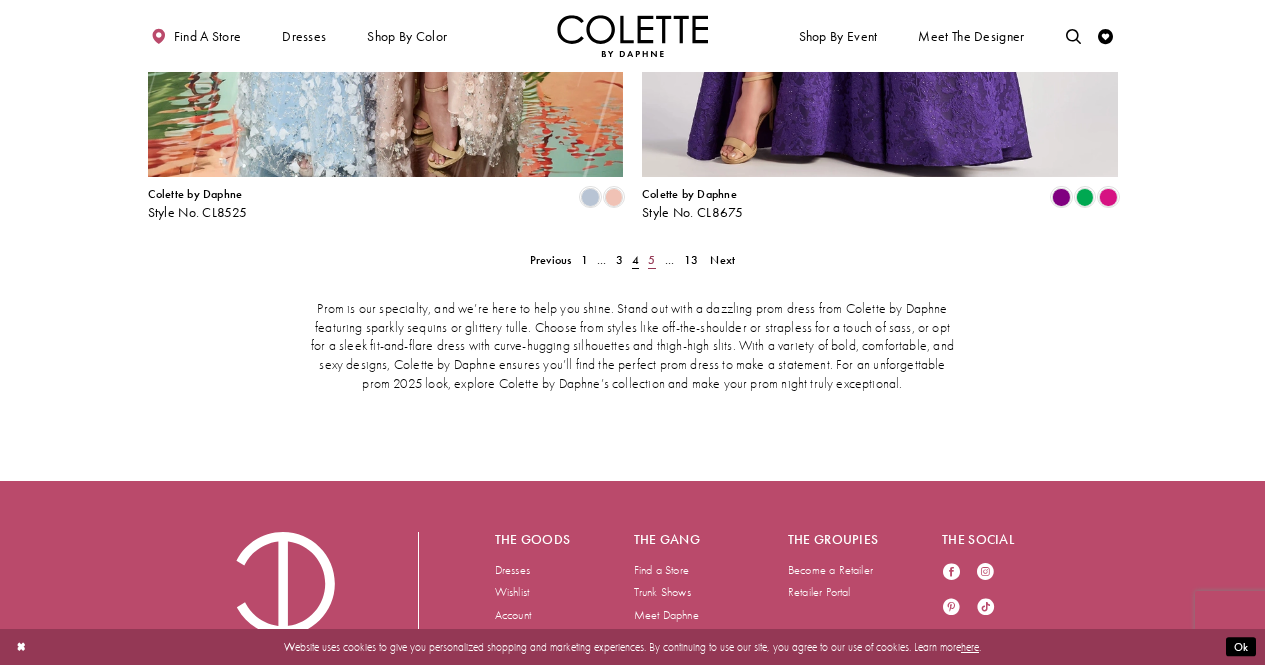 click on "5" at bounding box center [651, 260] 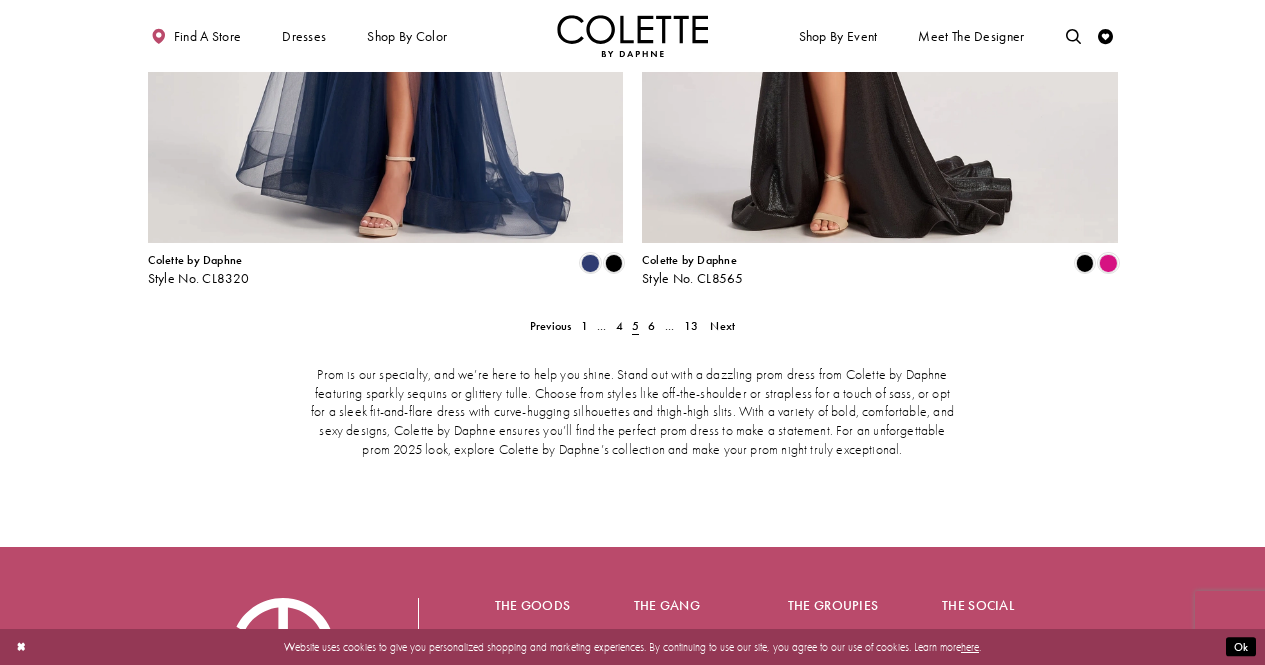 scroll, scrollTop: 3102, scrollLeft: 0, axis: vertical 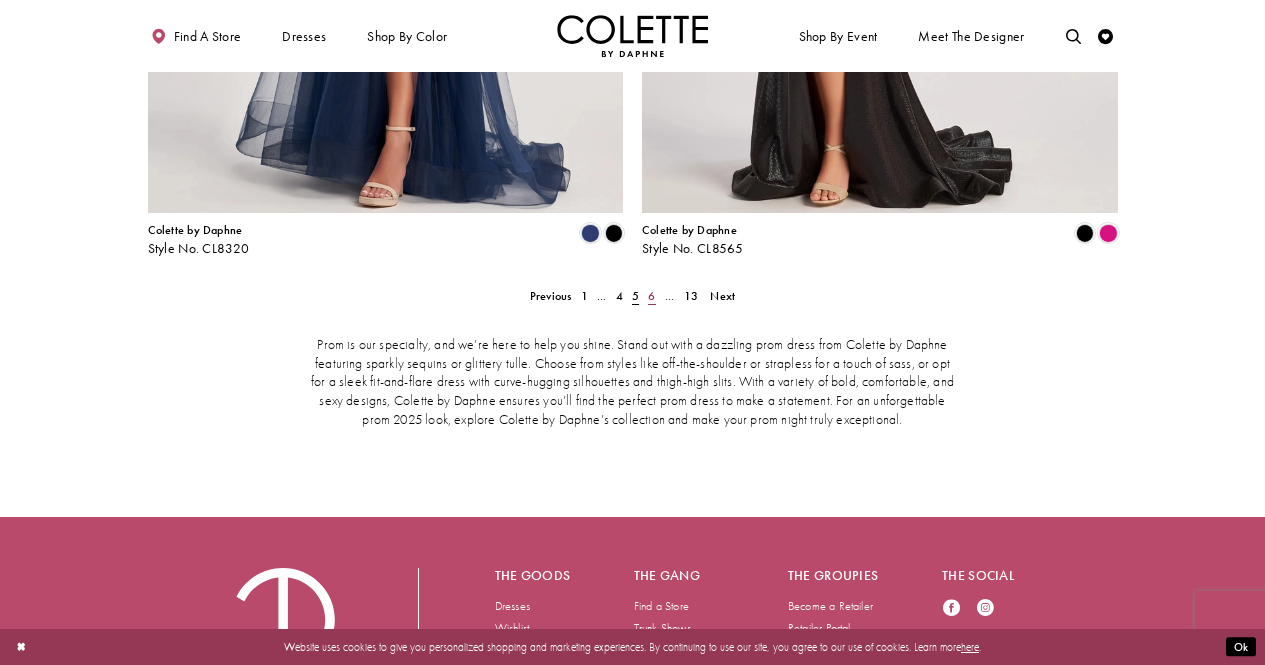 click on "6" at bounding box center [652, 297] 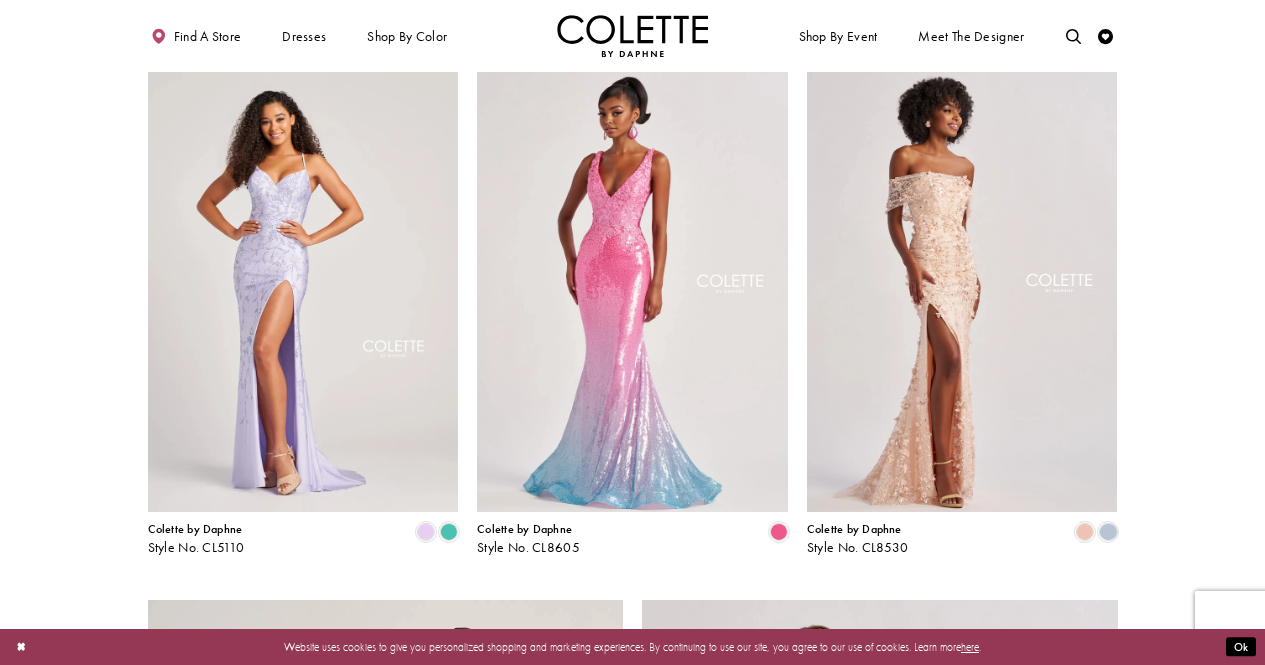 scroll, scrollTop: 2024, scrollLeft: 0, axis: vertical 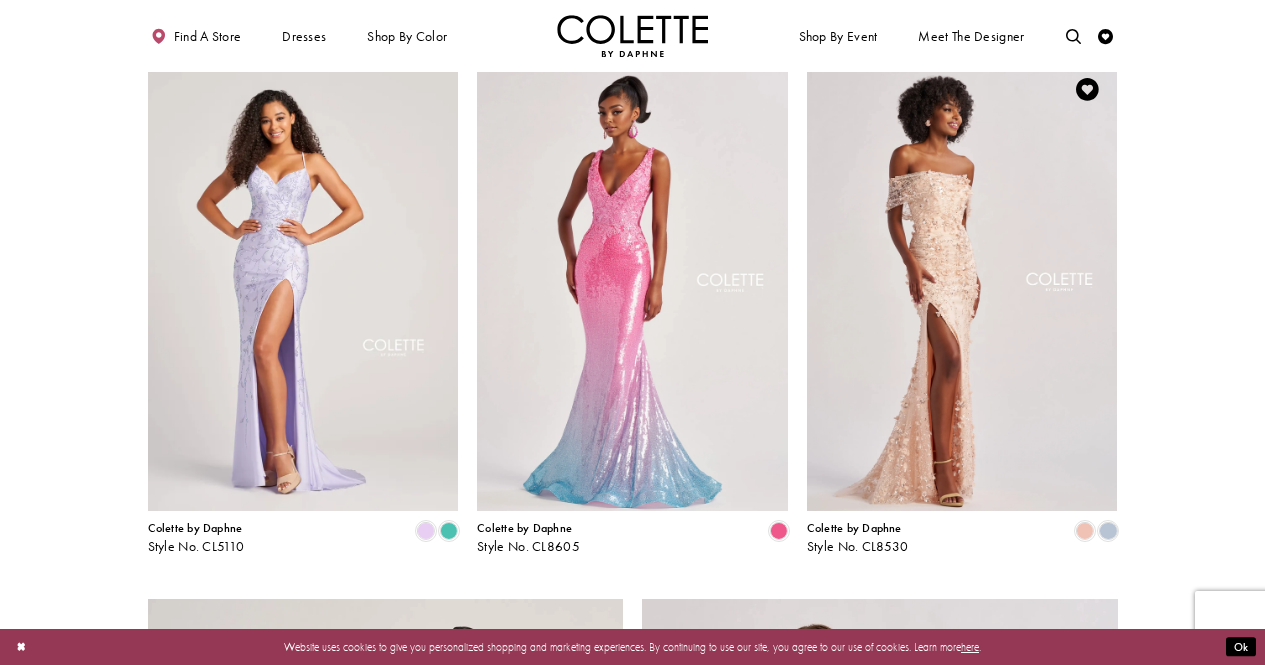 click at bounding box center [1108, 530] 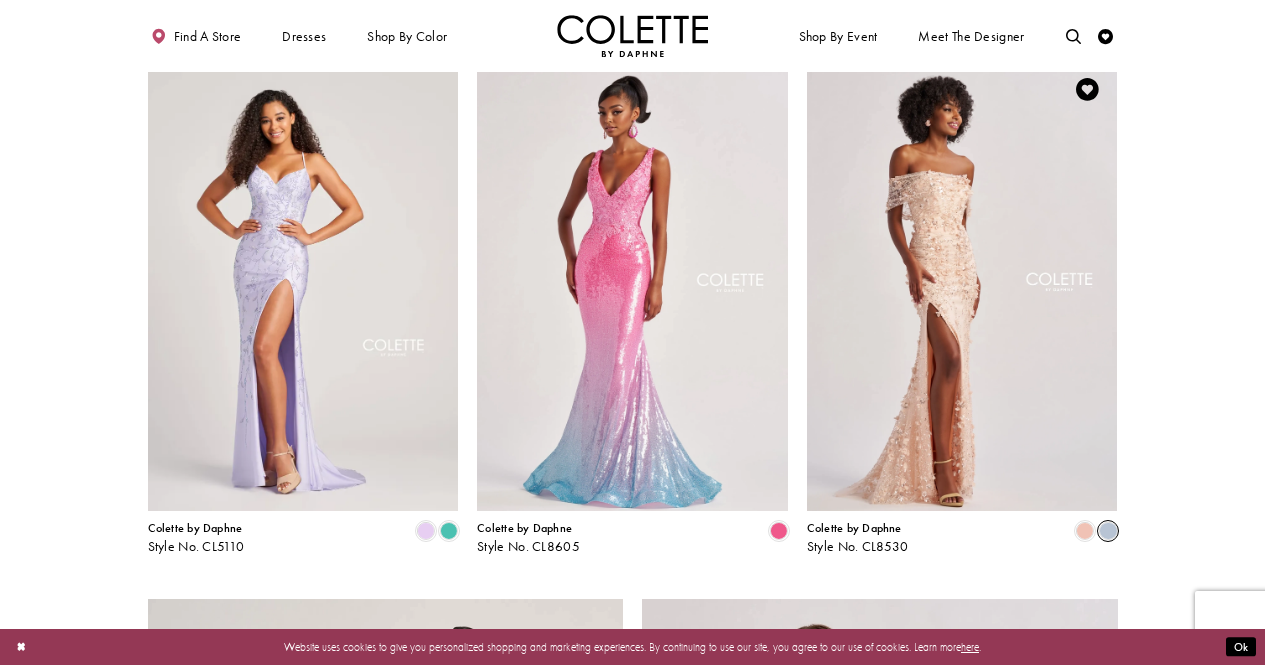 click at bounding box center (1108, 531) 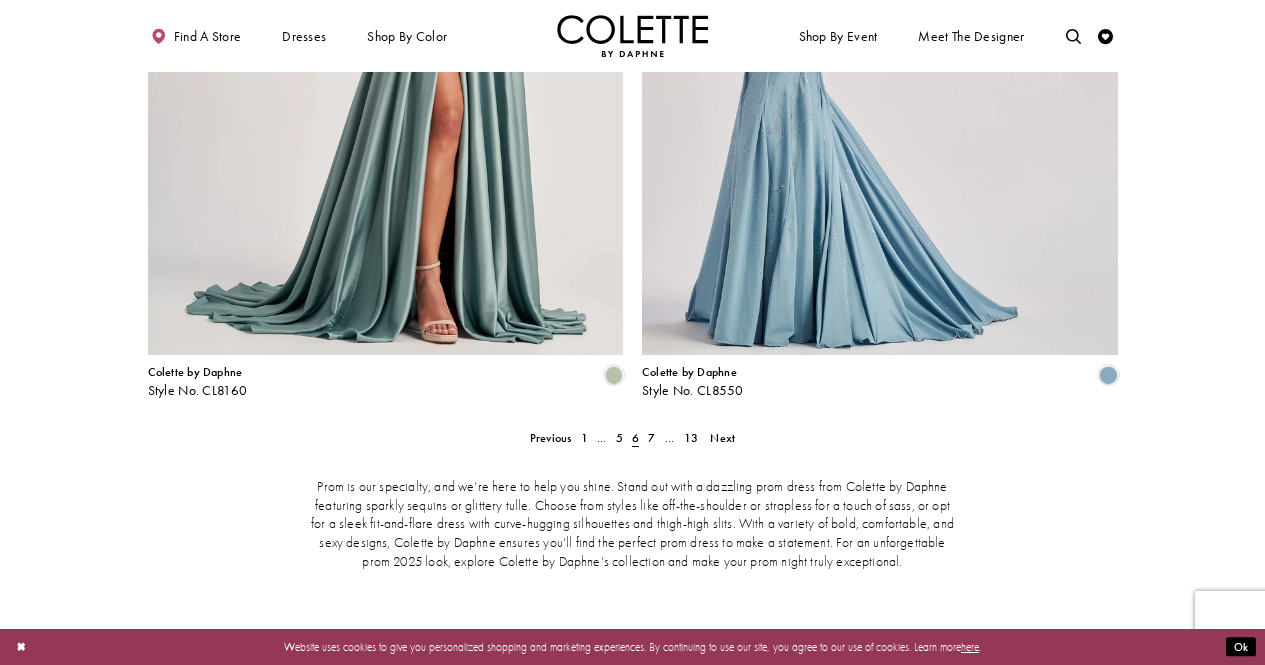 scroll, scrollTop: 3269, scrollLeft: 0, axis: vertical 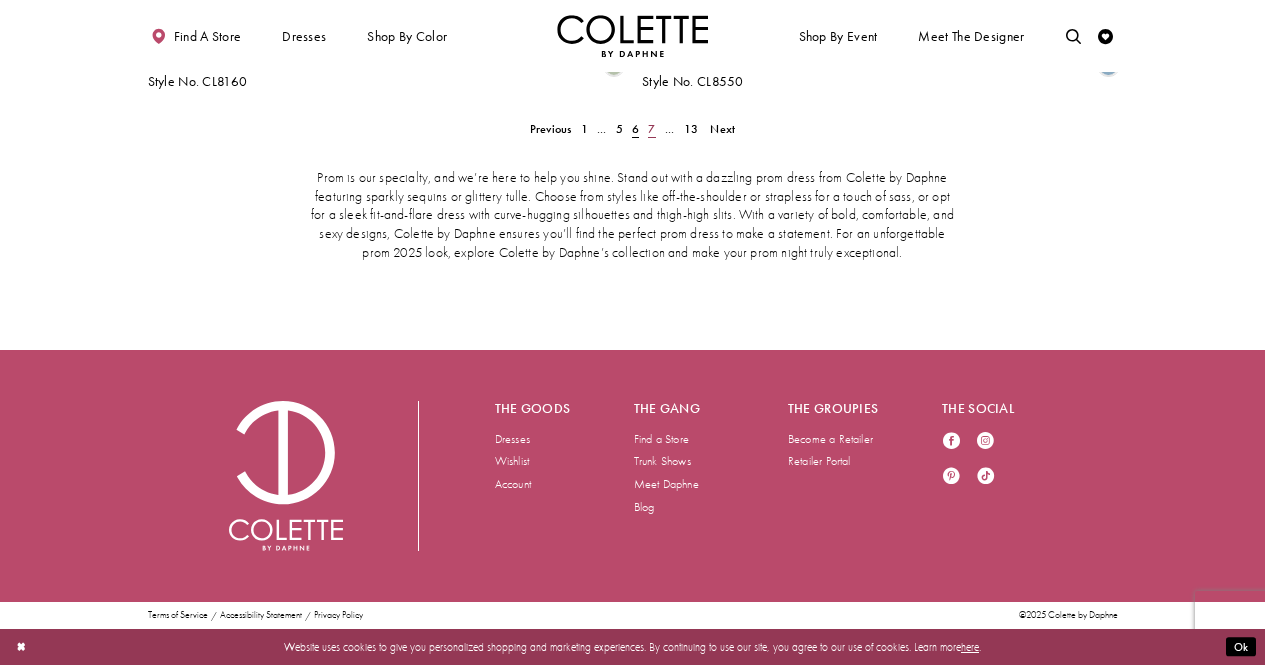 click on "7" at bounding box center [651, 129] 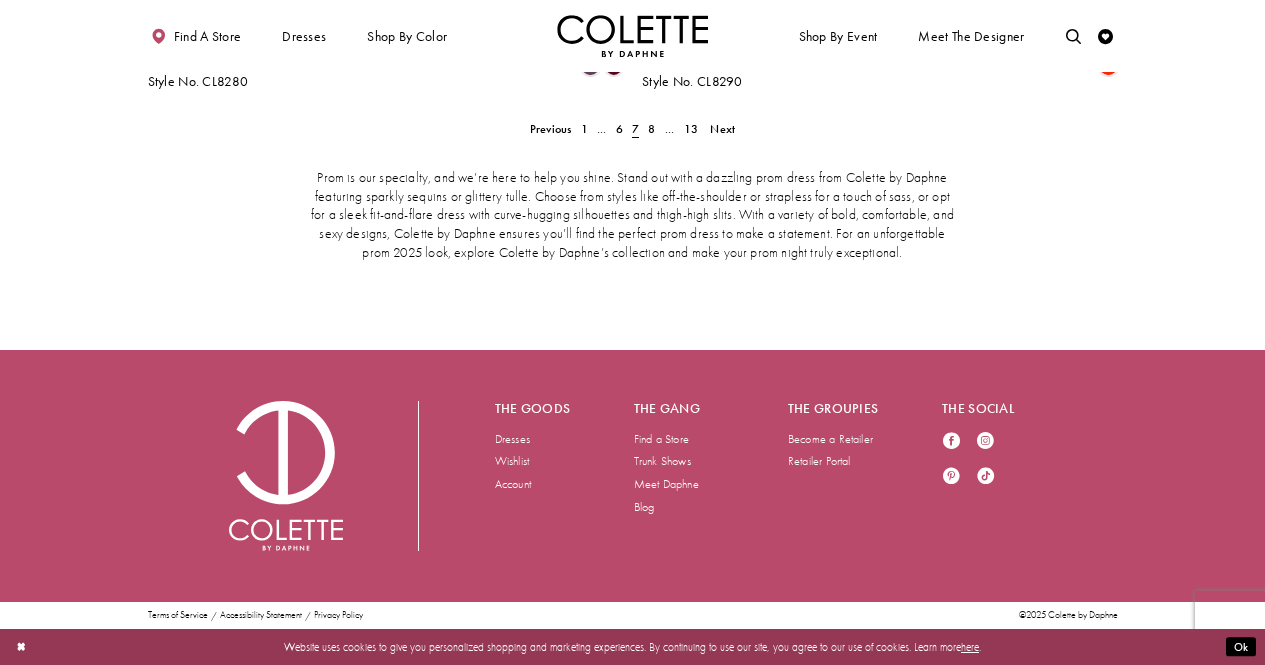 scroll, scrollTop: 3266, scrollLeft: 0, axis: vertical 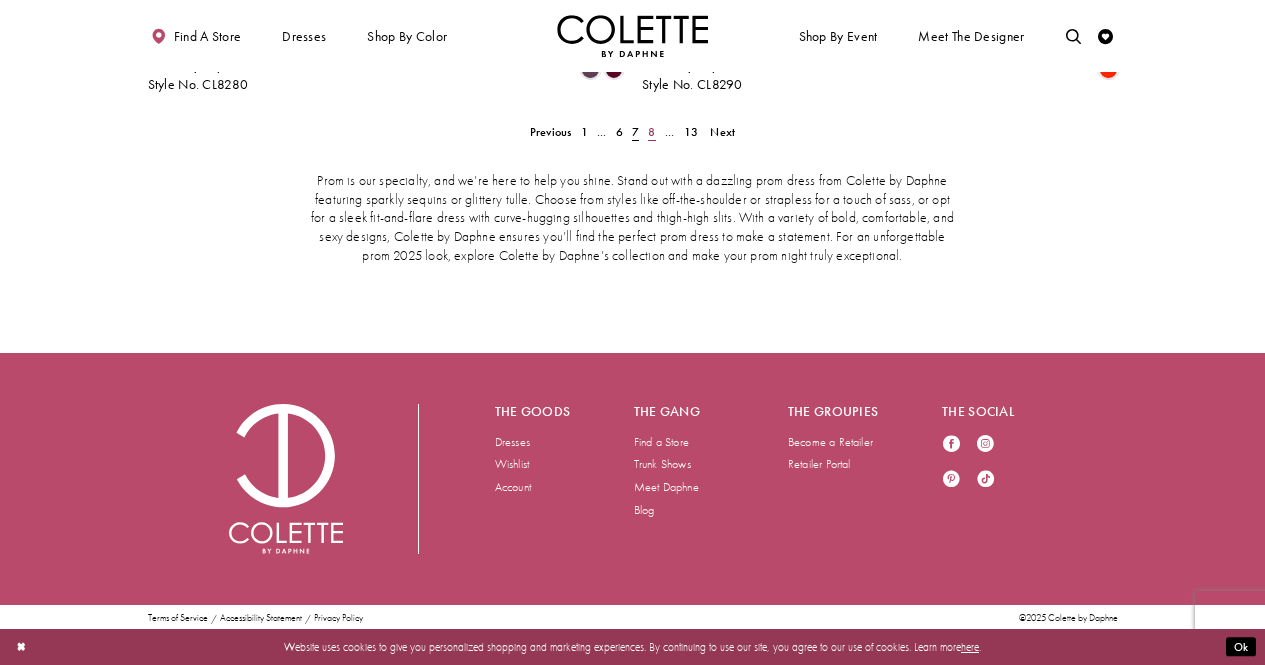 click on "8" at bounding box center [651, 132] 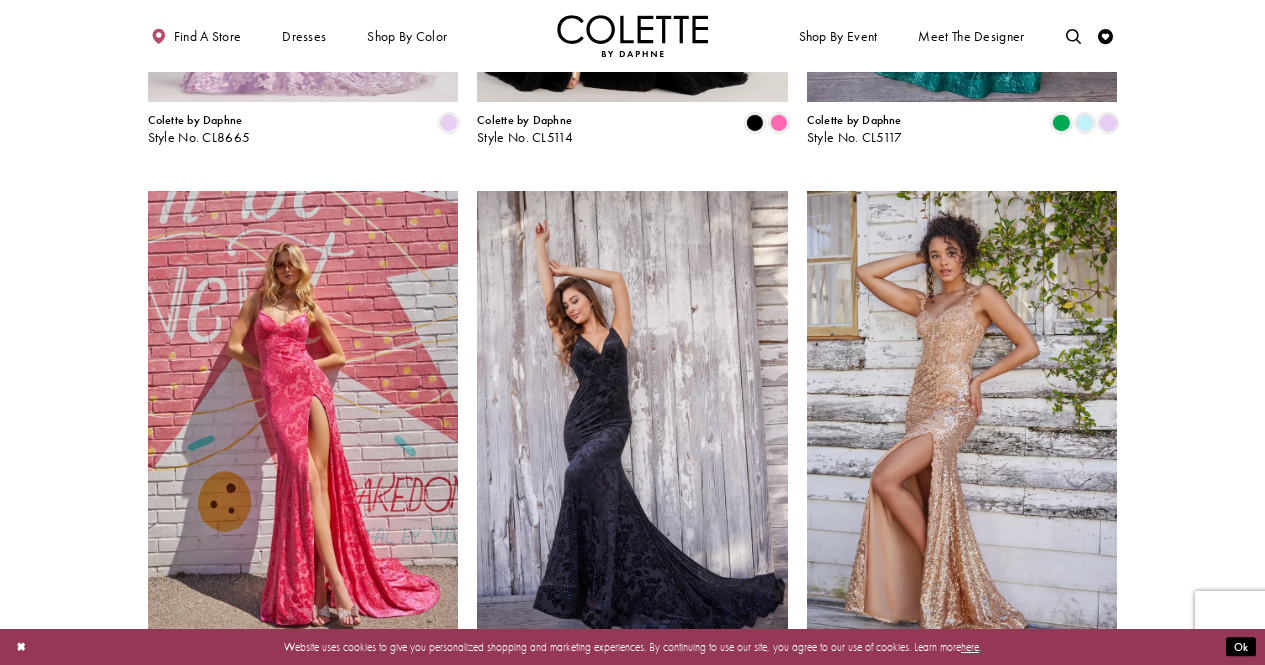 scroll, scrollTop: 1558, scrollLeft: 0, axis: vertical 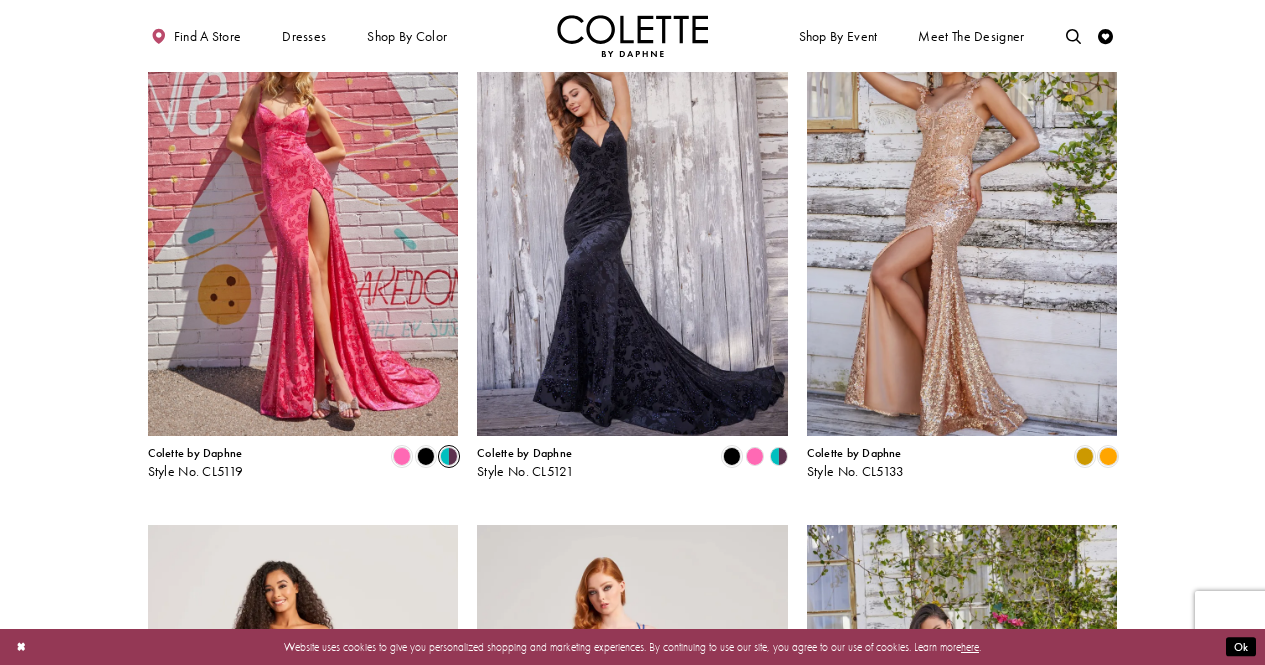 click at bounding box center (449, 456) 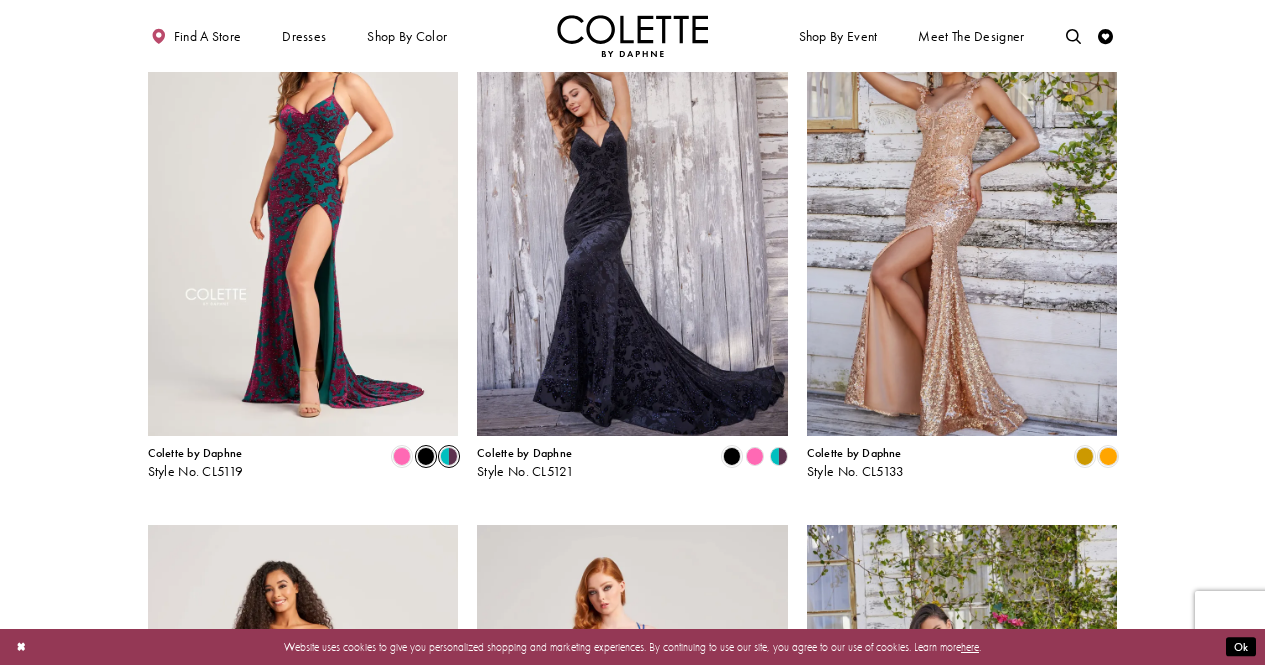 click at bounding box center [426, 456] 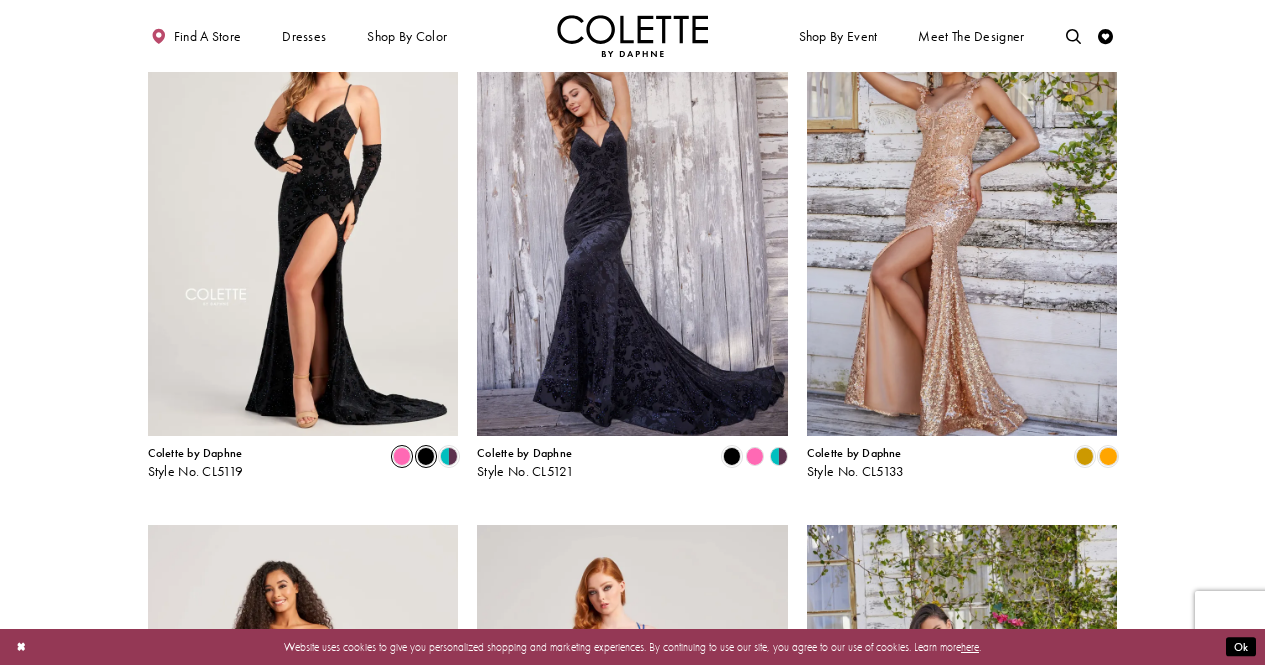 click at bounding box center (402, 456) 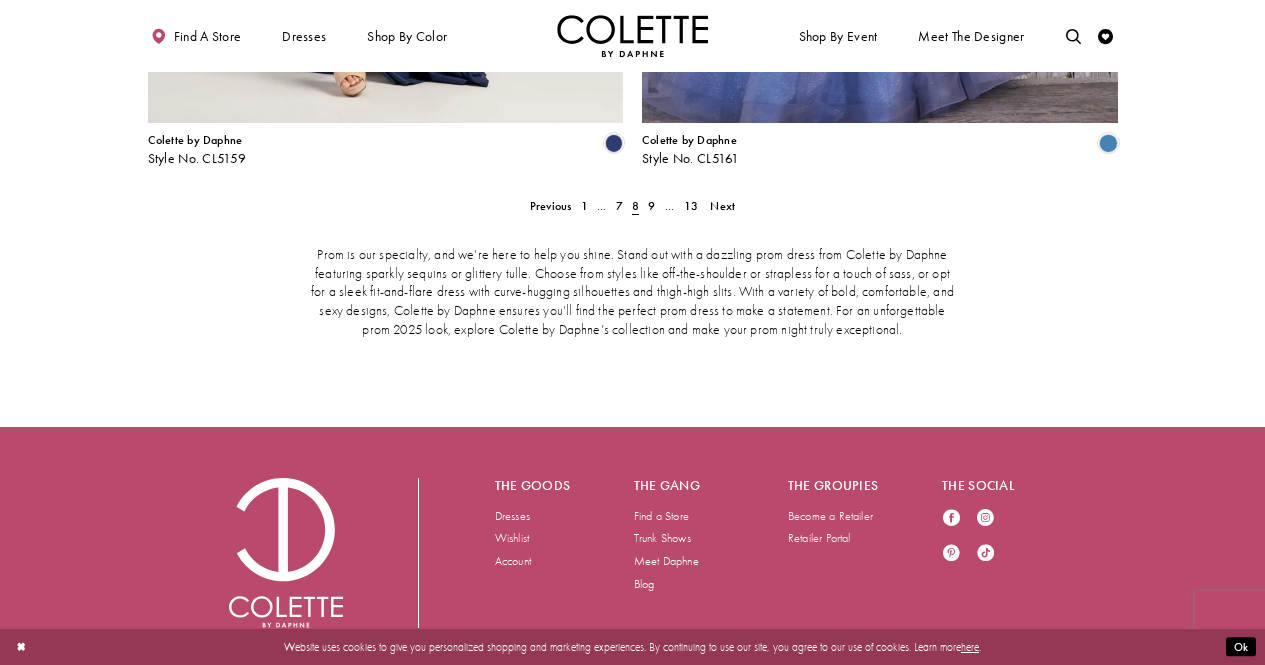 scroll, scrollTop: 3261, scrollLeft: 0, axis: vertical 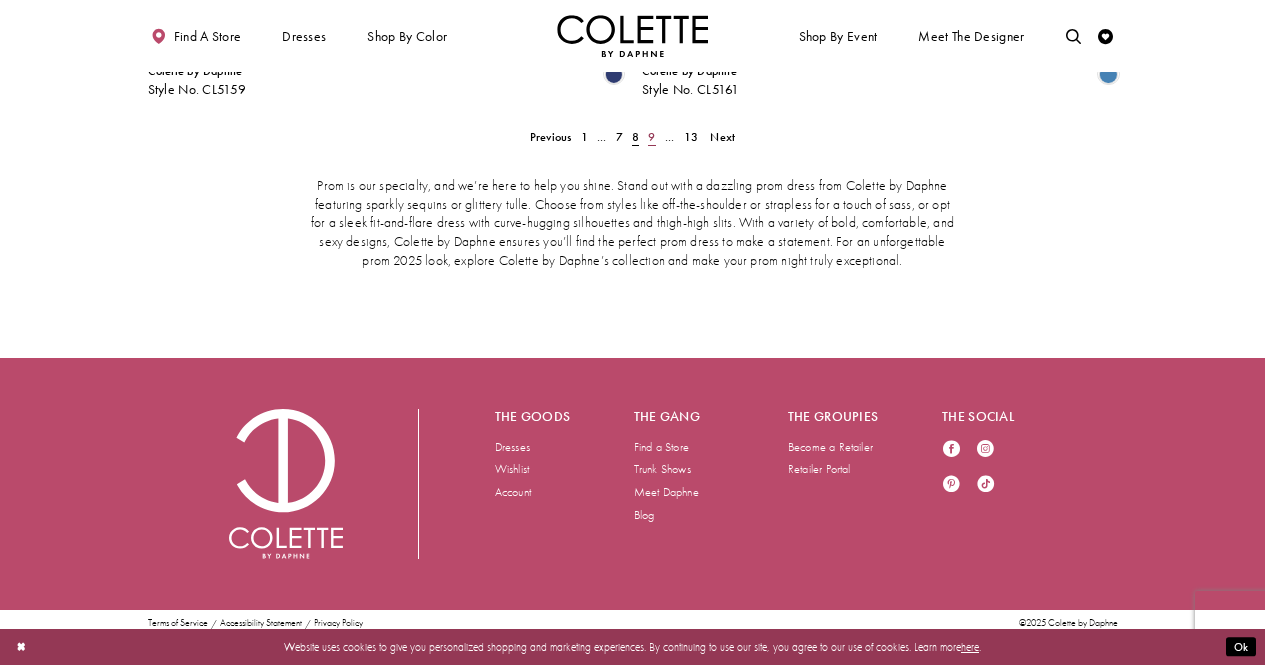 click on "9" at bounding box center (651, 137) 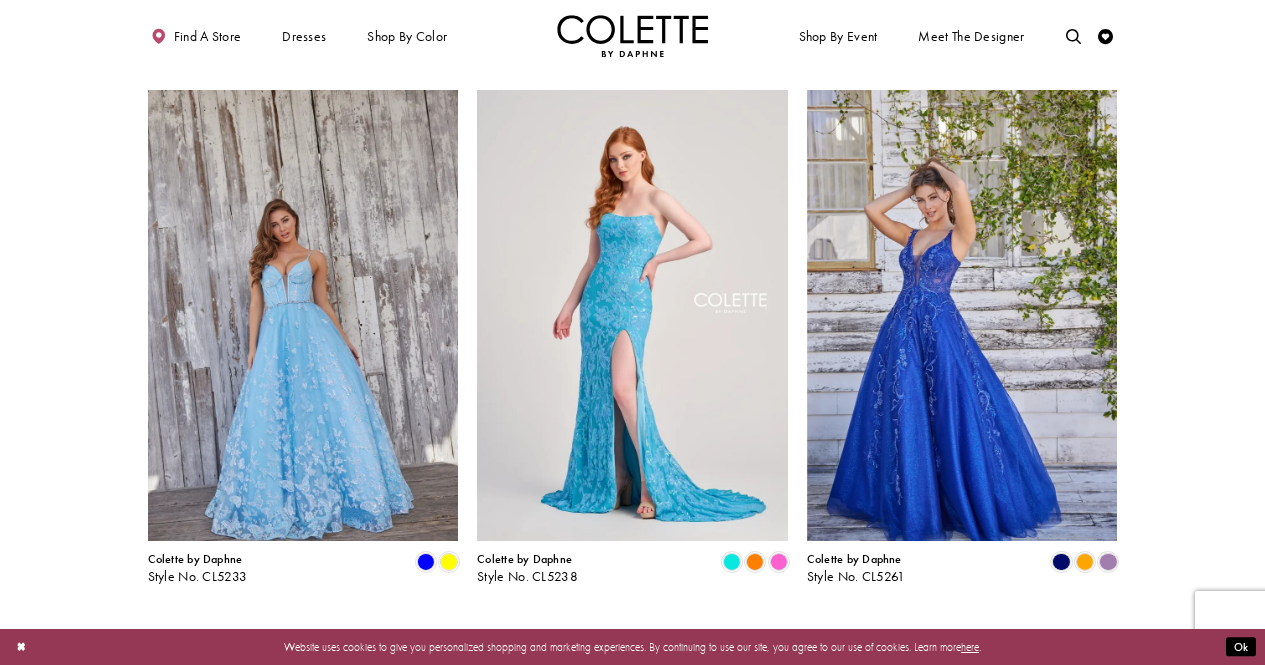 scroll, scrollTop: 913, scrollLeft: 0, axis: vertical 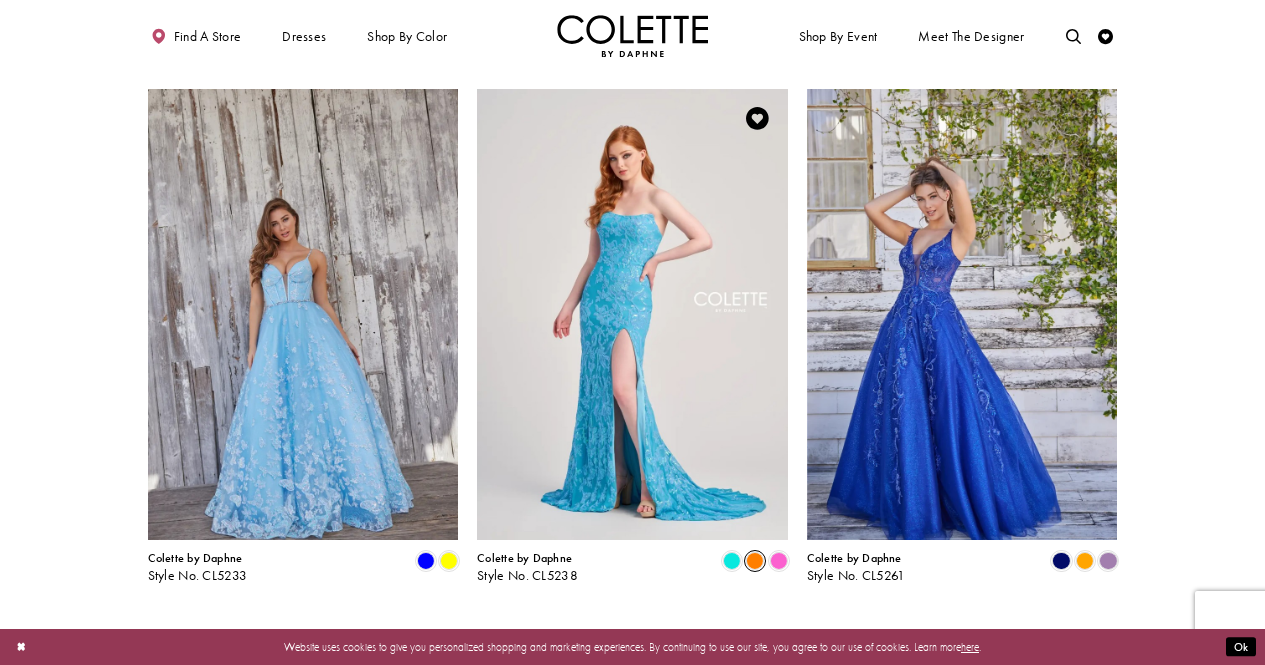 click at bounding box center [755, 561] 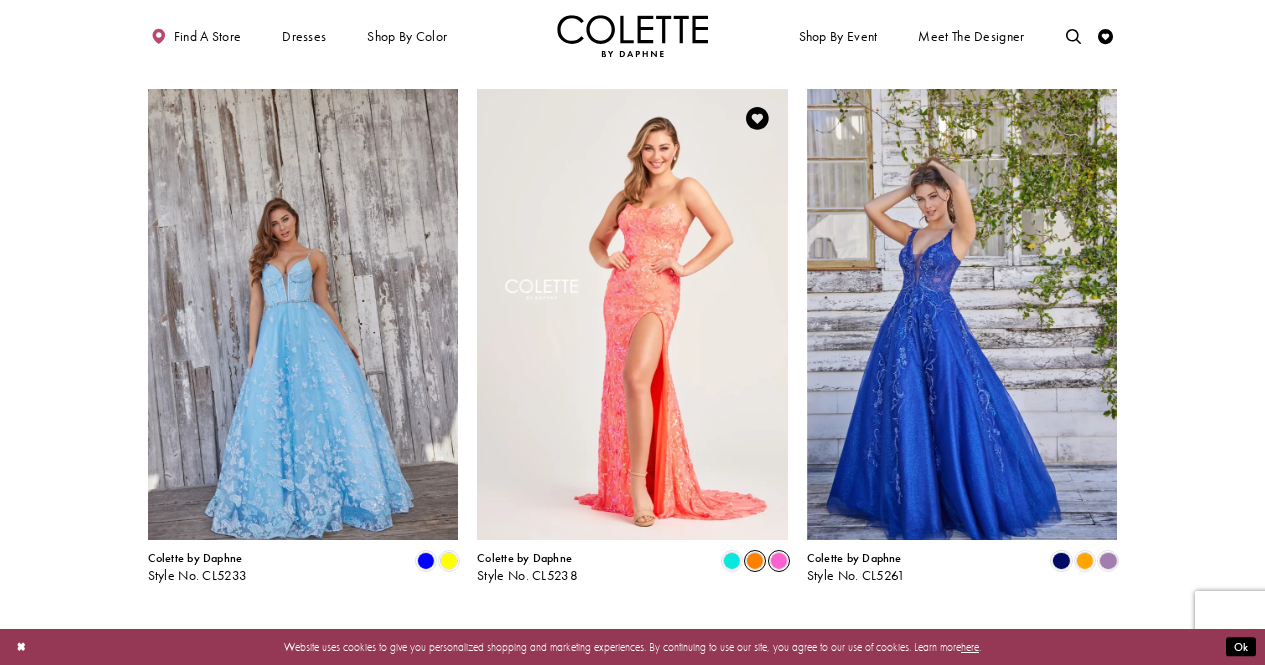 click at bounding box center (779, 561) 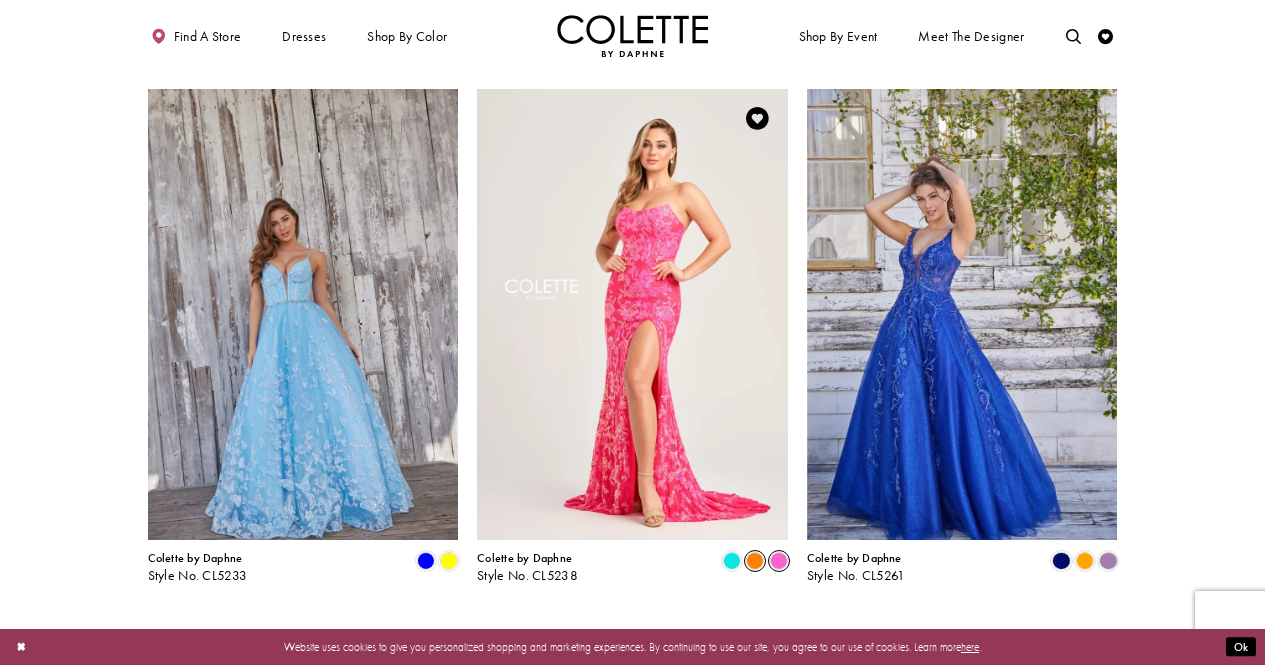 click at bounding box center [755, 561] 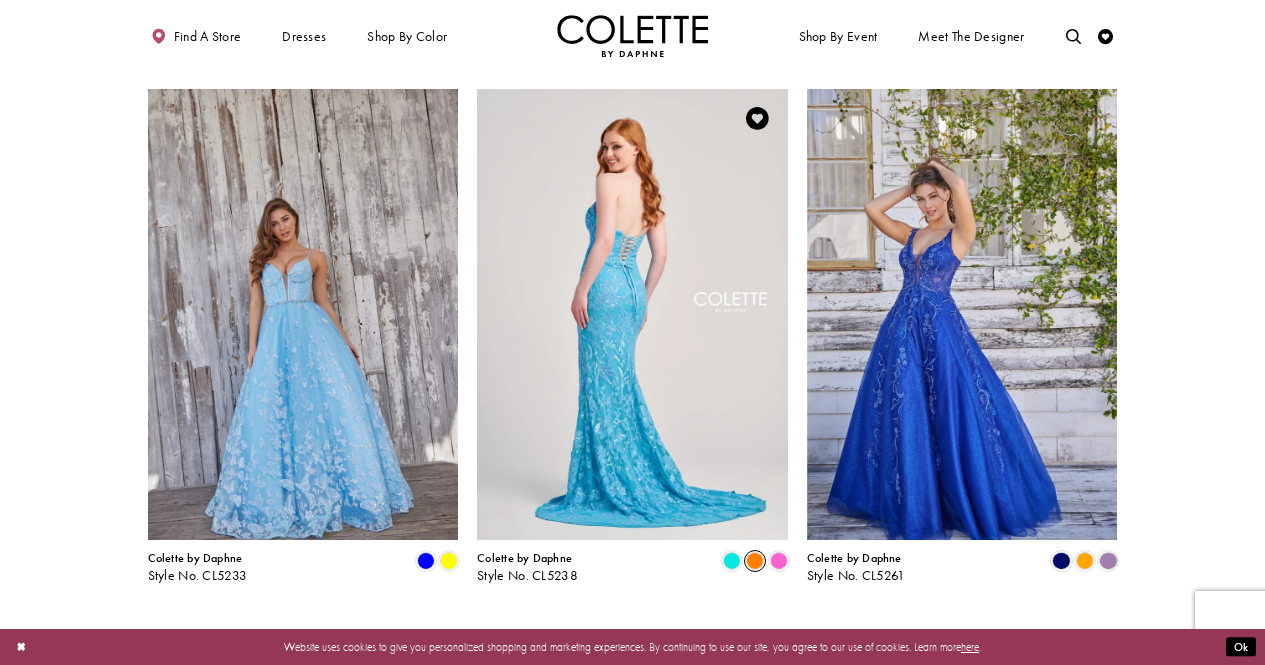 click at bounding box center (632, 315) 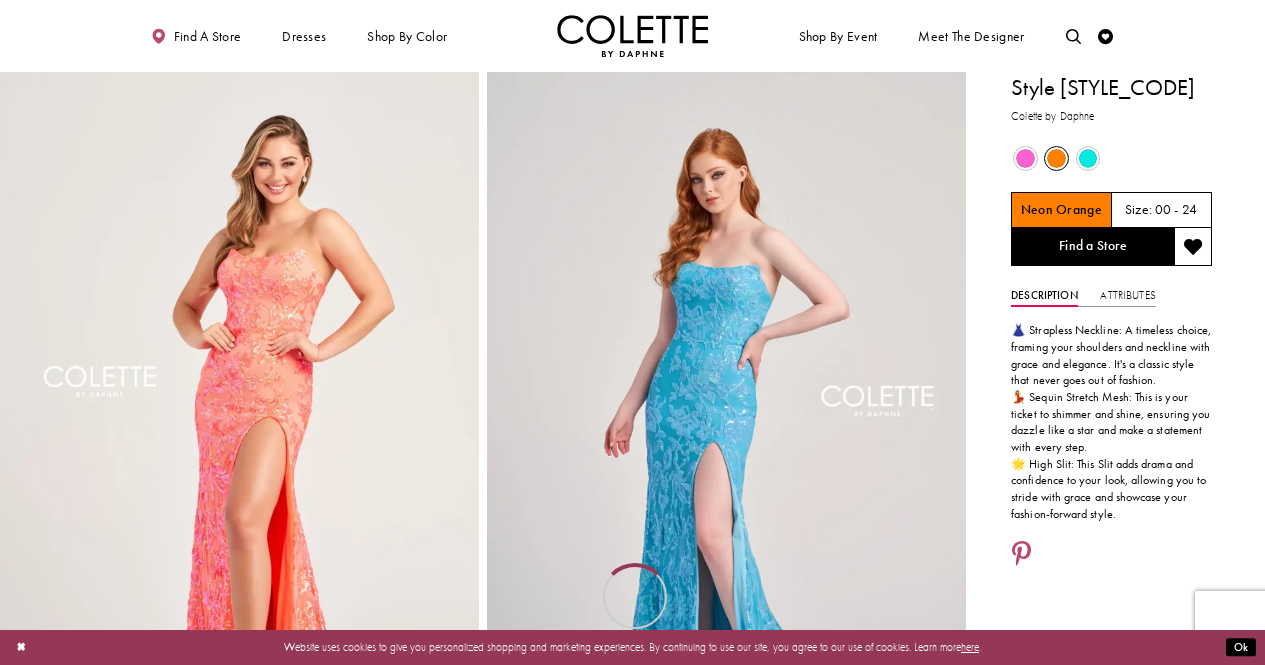 scroll, scrollTop: 0, scrollLeft: 0, axis: both 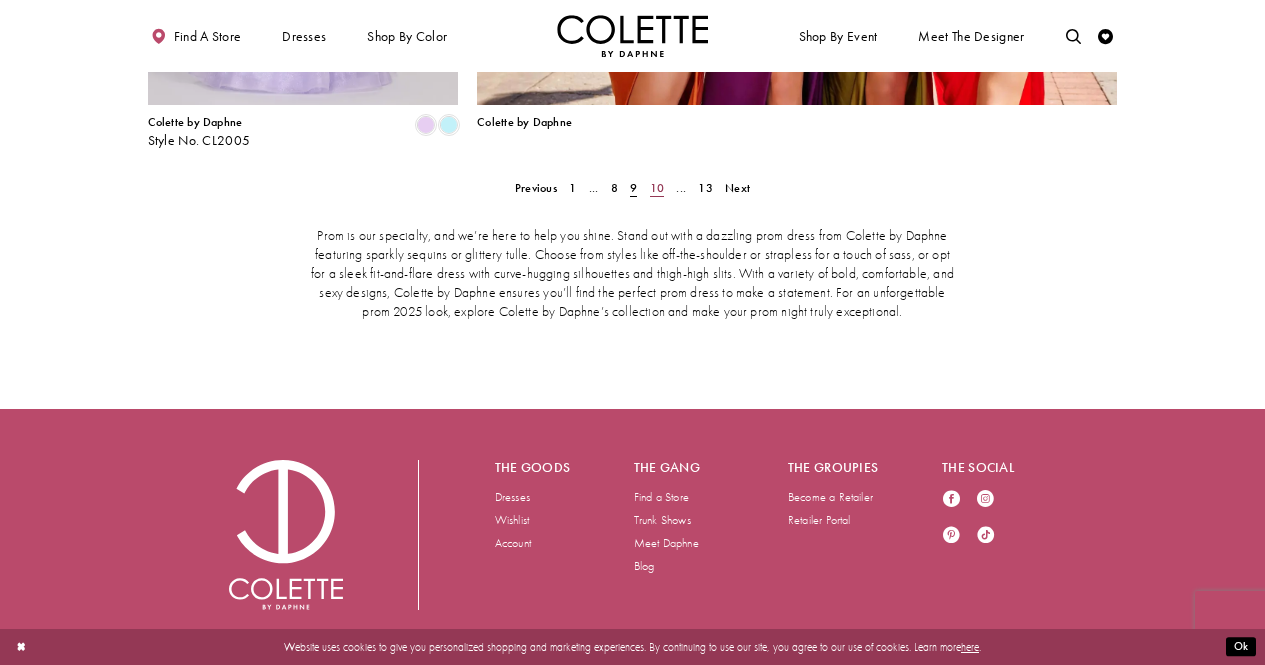 click on "10" at bounding box center (657, 188) 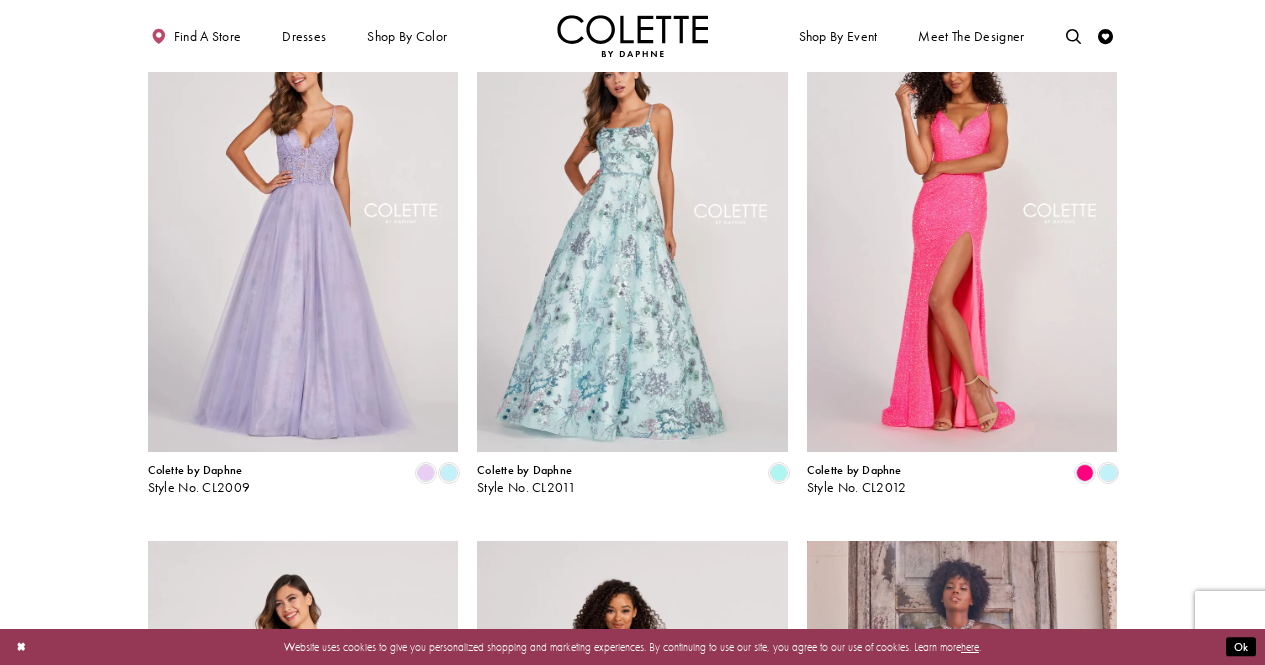 scroll, scrollTop: 1000, scrollLeft: 0, axis: vertical 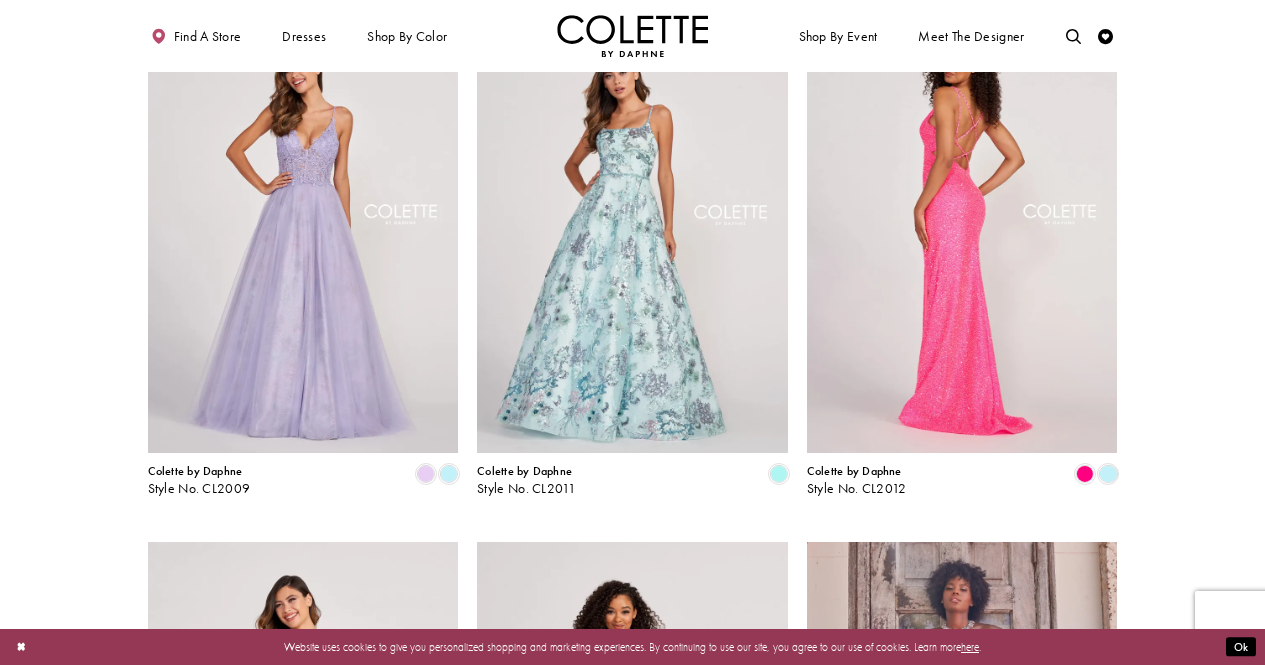 click at bounding box center (962, 228) 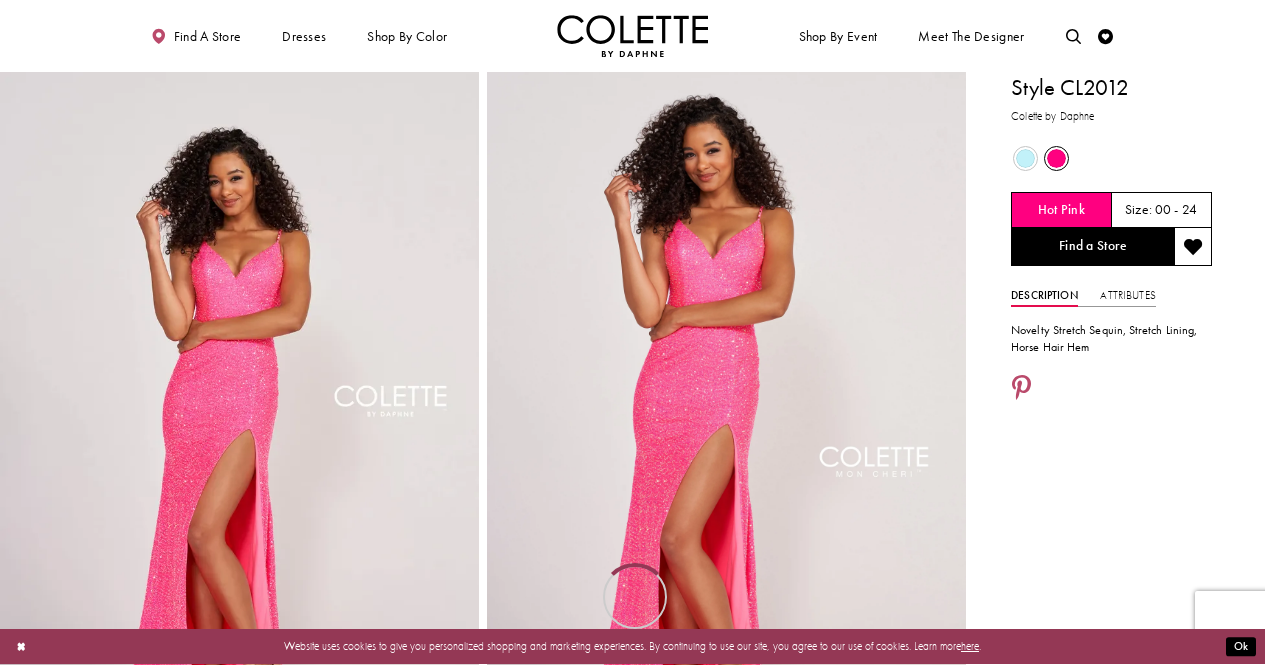 scroll, scrollTop: 0, scrollLeft: 0, axis: both 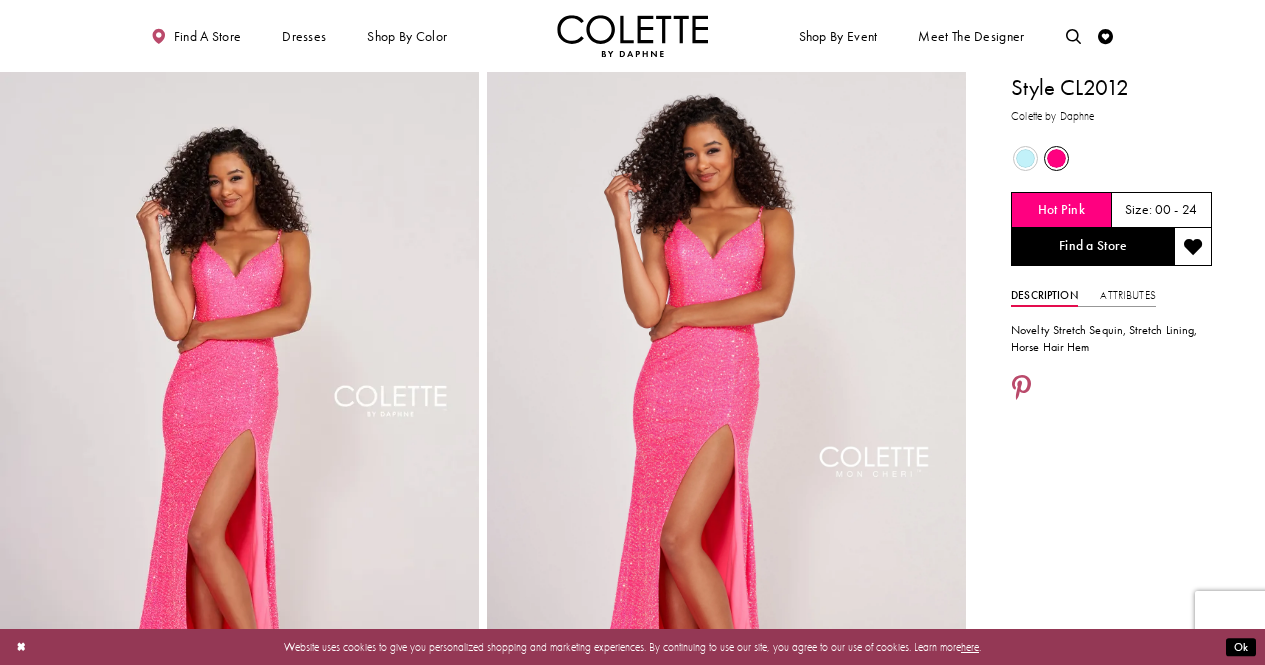 click at bounding box center [1025, 158] 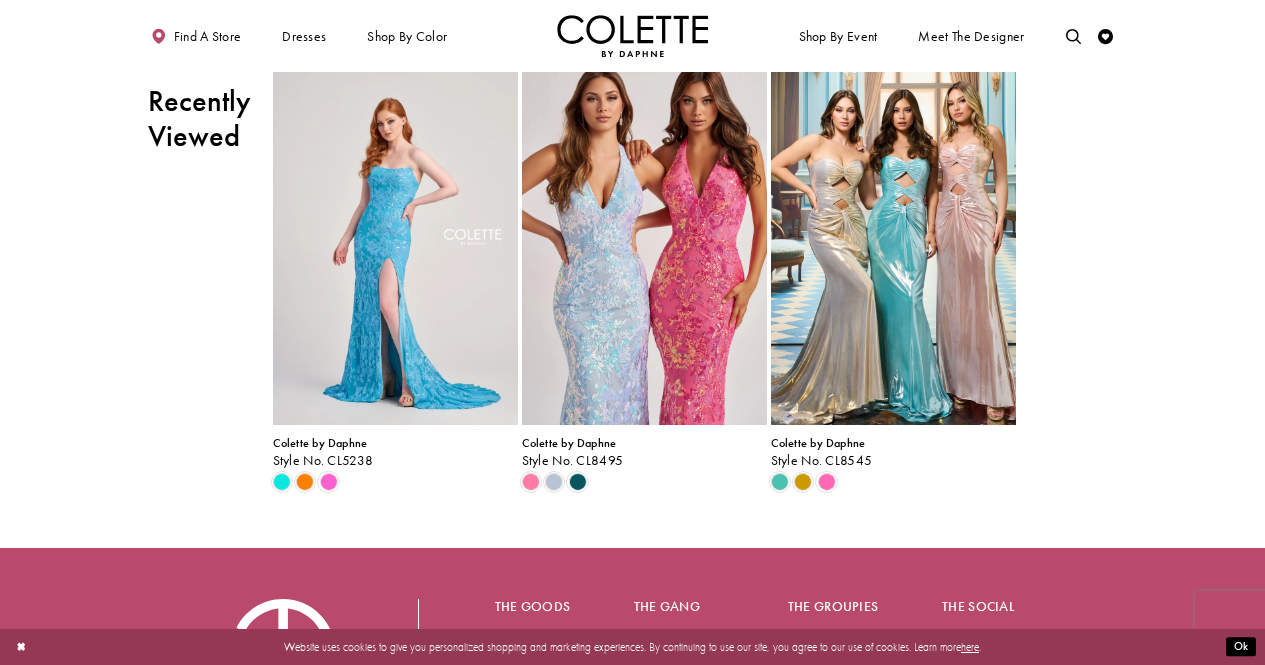 scroll, scrollTop: 1504, scrollLeft: 0, axis: vertical 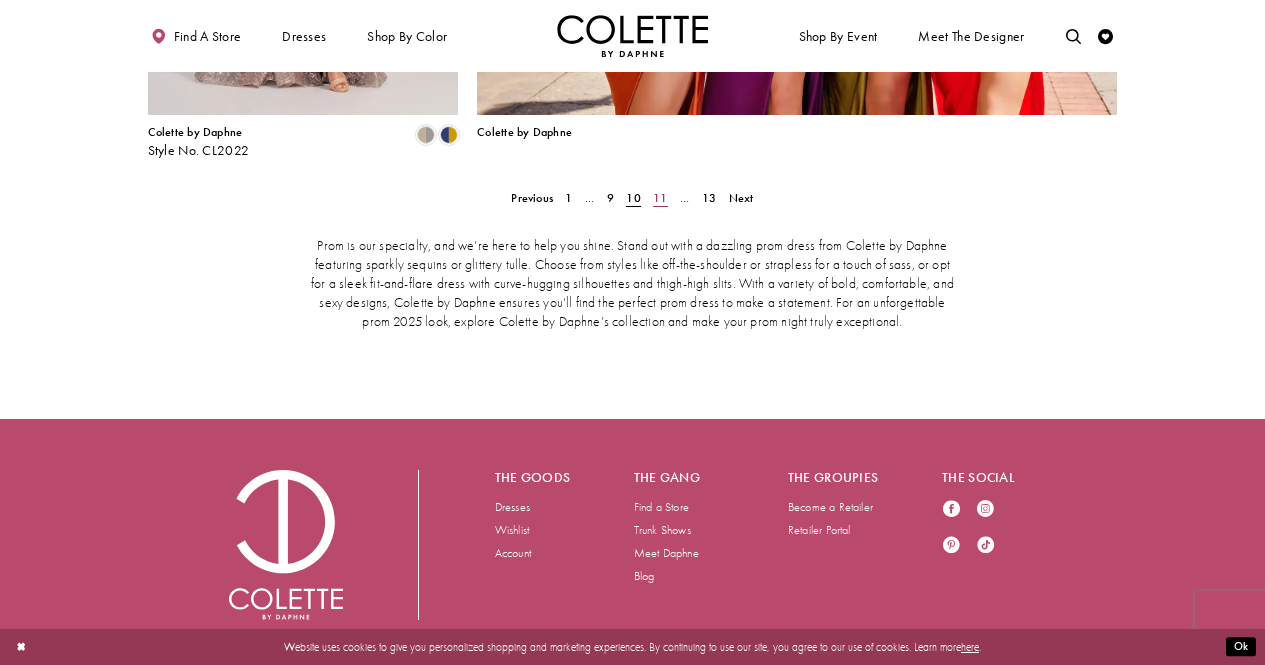 click on "11" at bounding box center [660, 198] 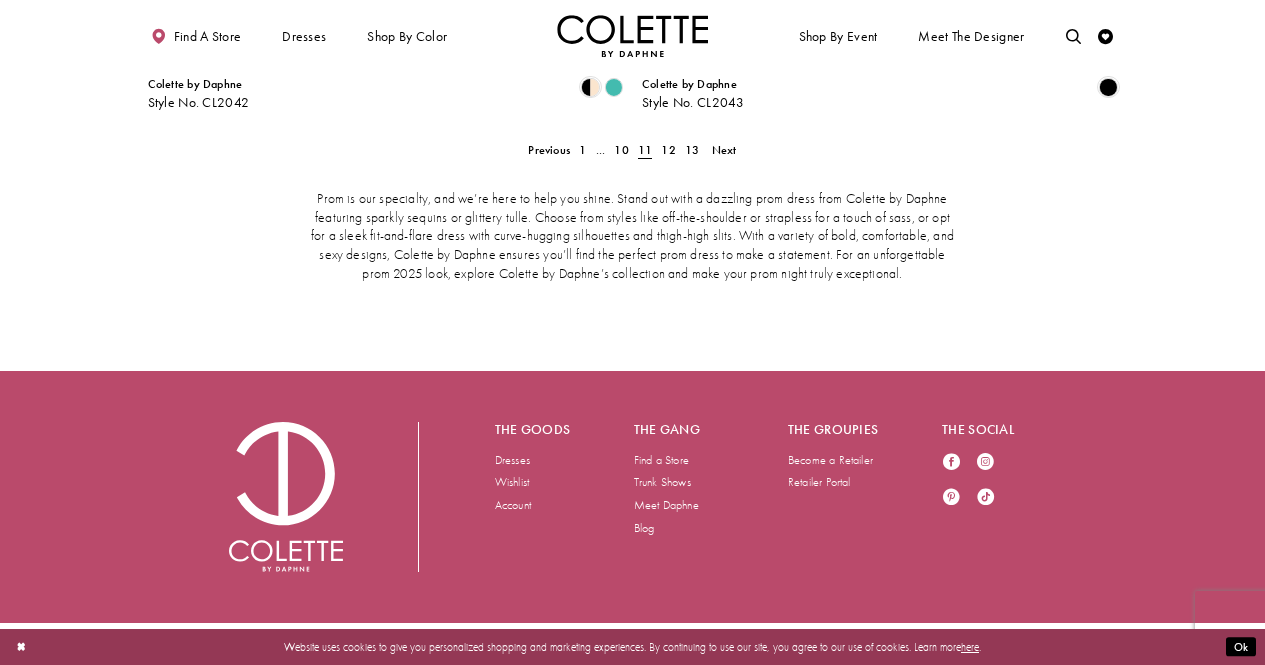 scroll, scrollTop: 3269, scrollLeft: 0, axis: vertical 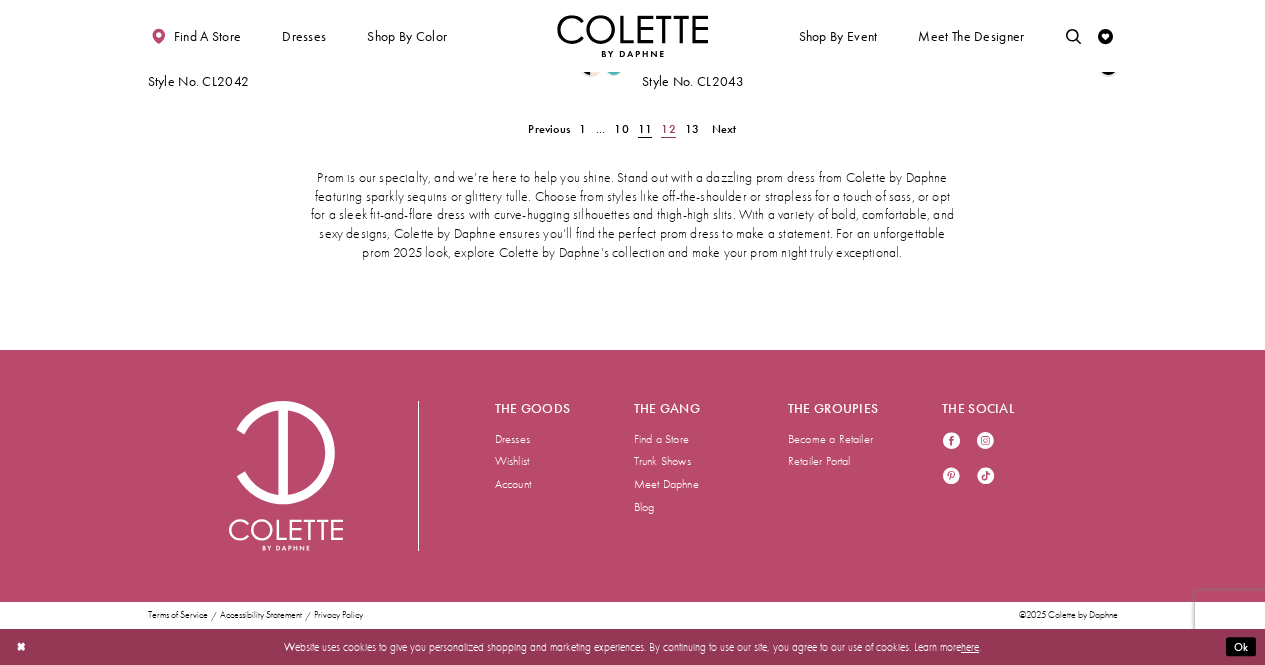 click on "12" at bounding box center (668, 129) 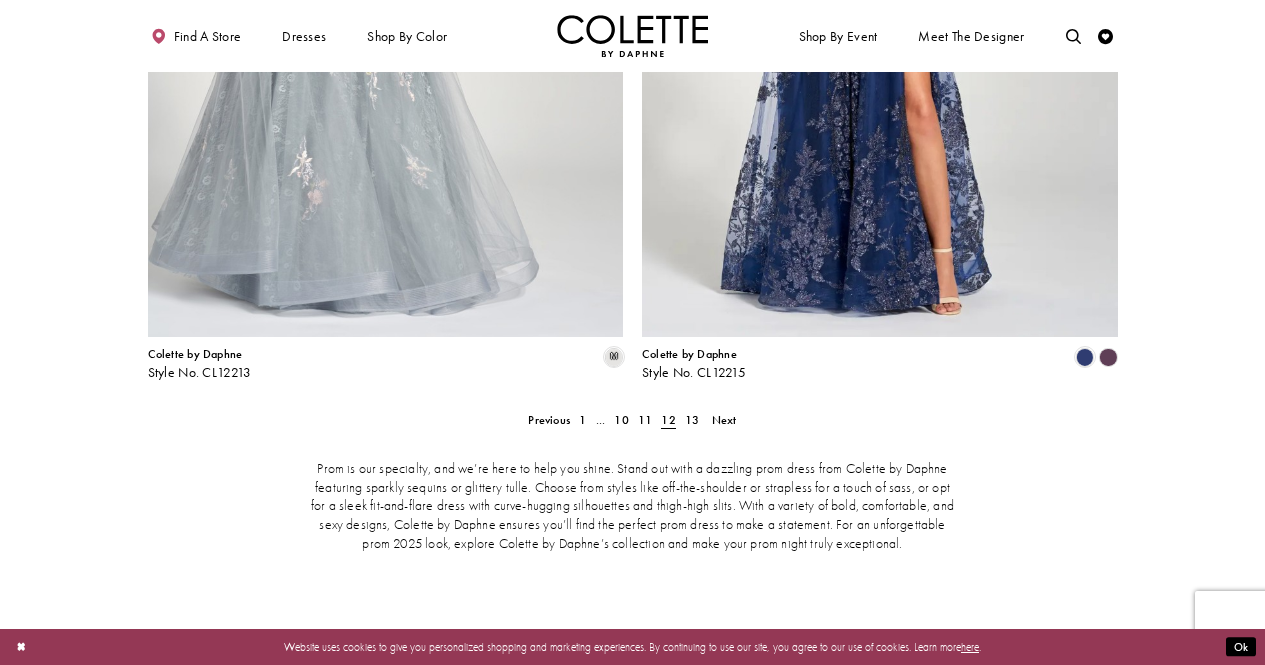 scroll, scrollTop: 3018, scrollLeft: 0, axis: vertical 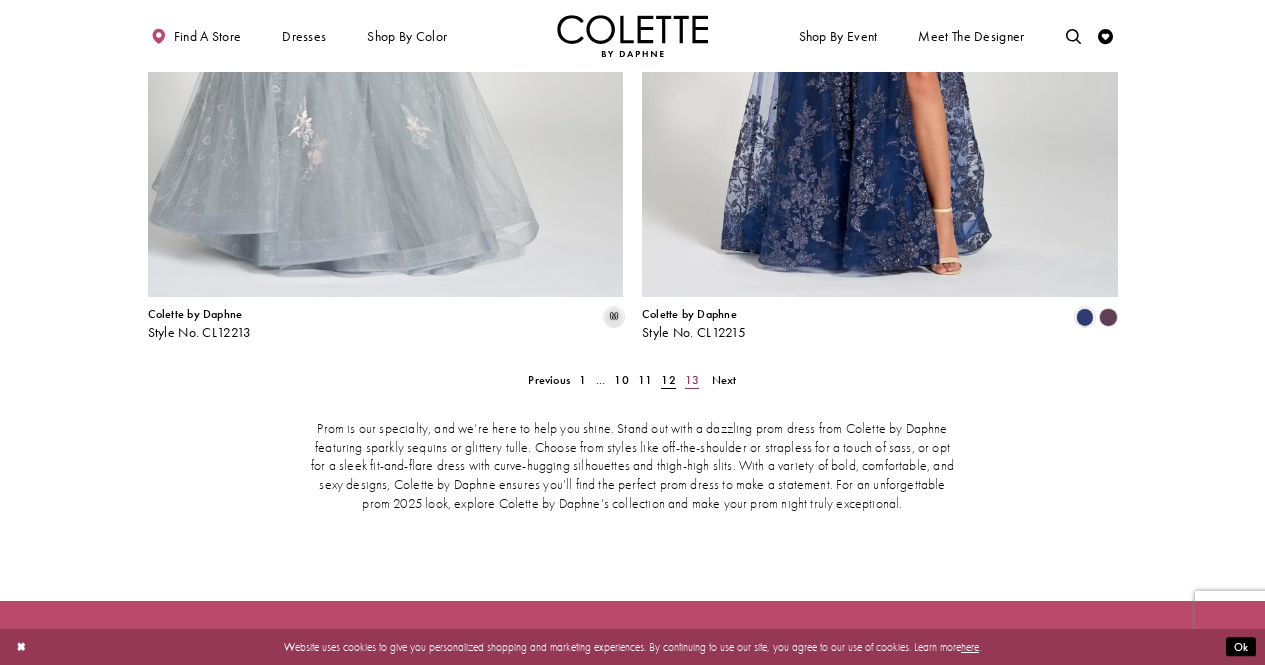 click on "13" at bounding box center [692, 380] 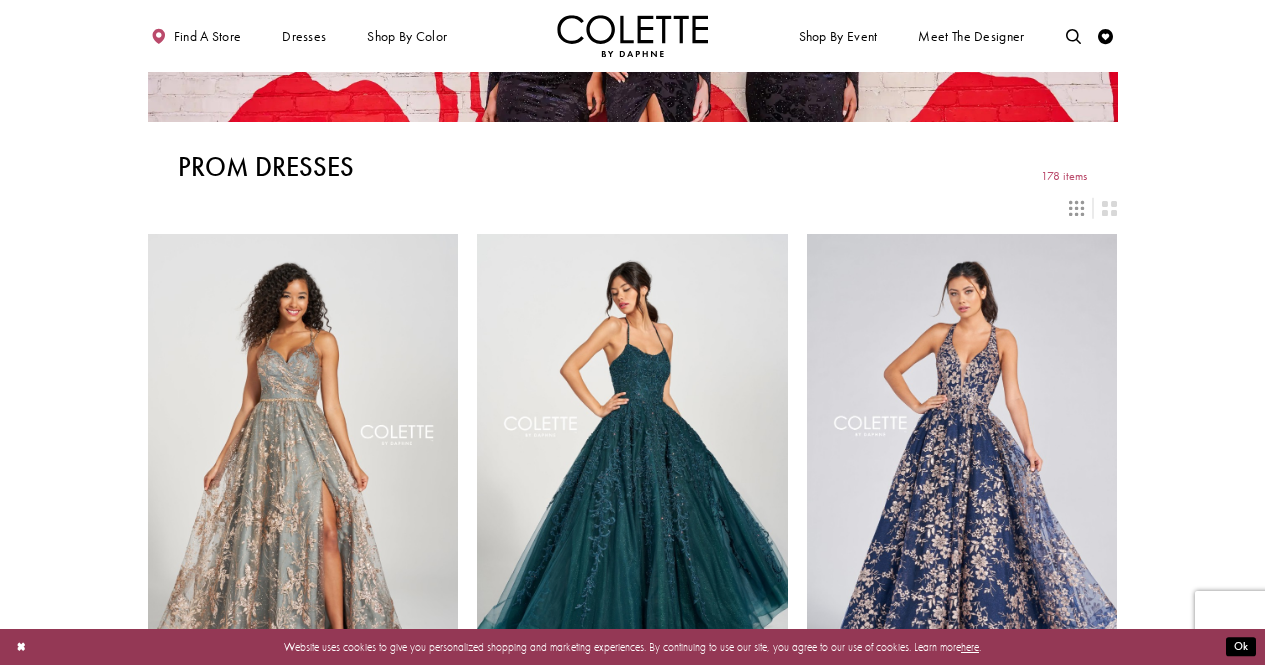 scroll, scrollTop: 0, scrollLeft: 0, axis: both 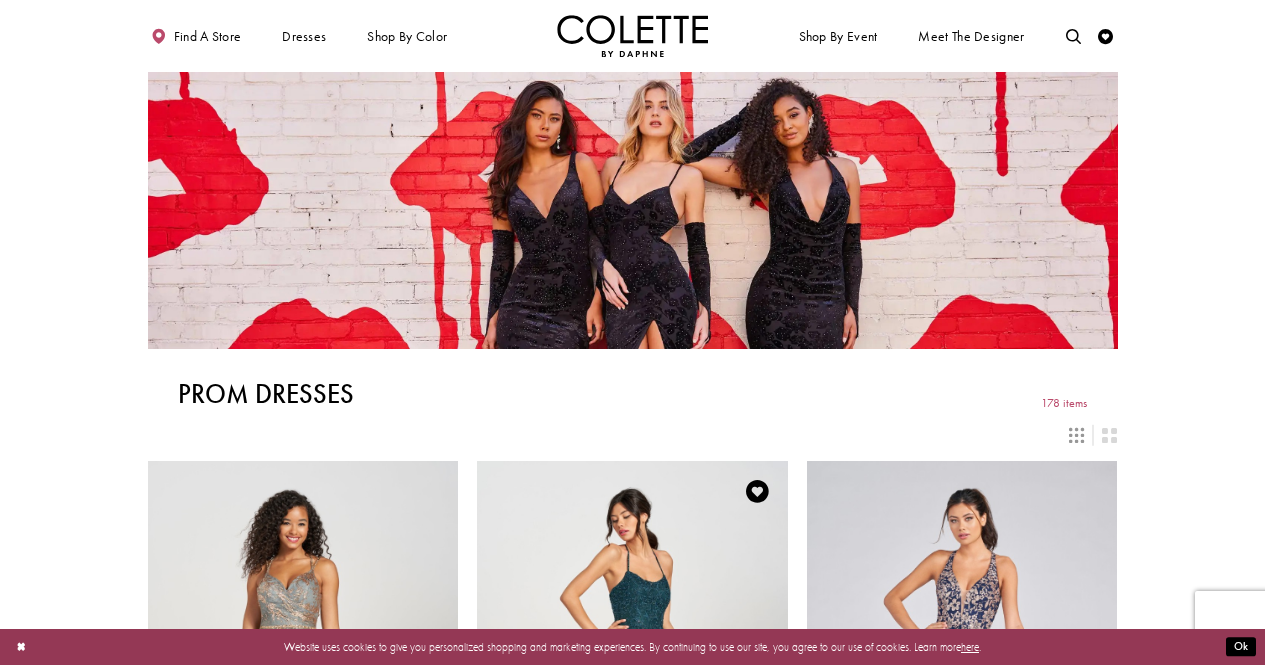 click at bounding box center (632, 687) 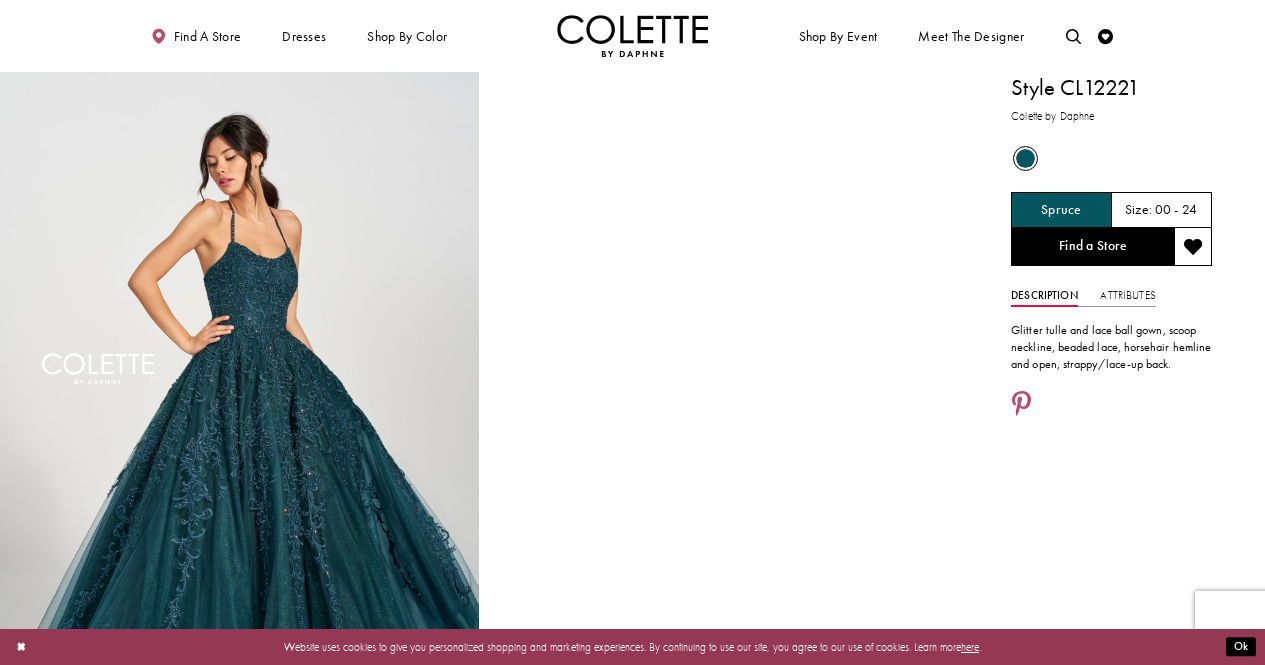 scroll, scrollTop: 827, scrollLeft: 0, axis: vertical 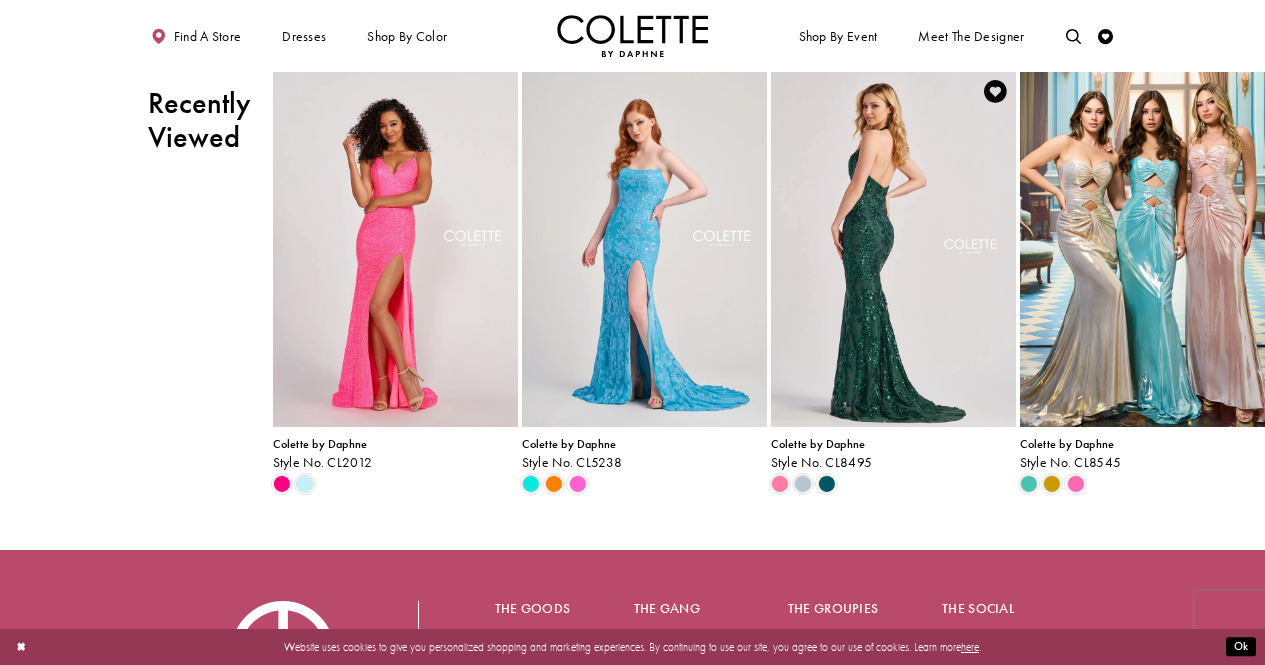 click at bounding box center [893, 248] 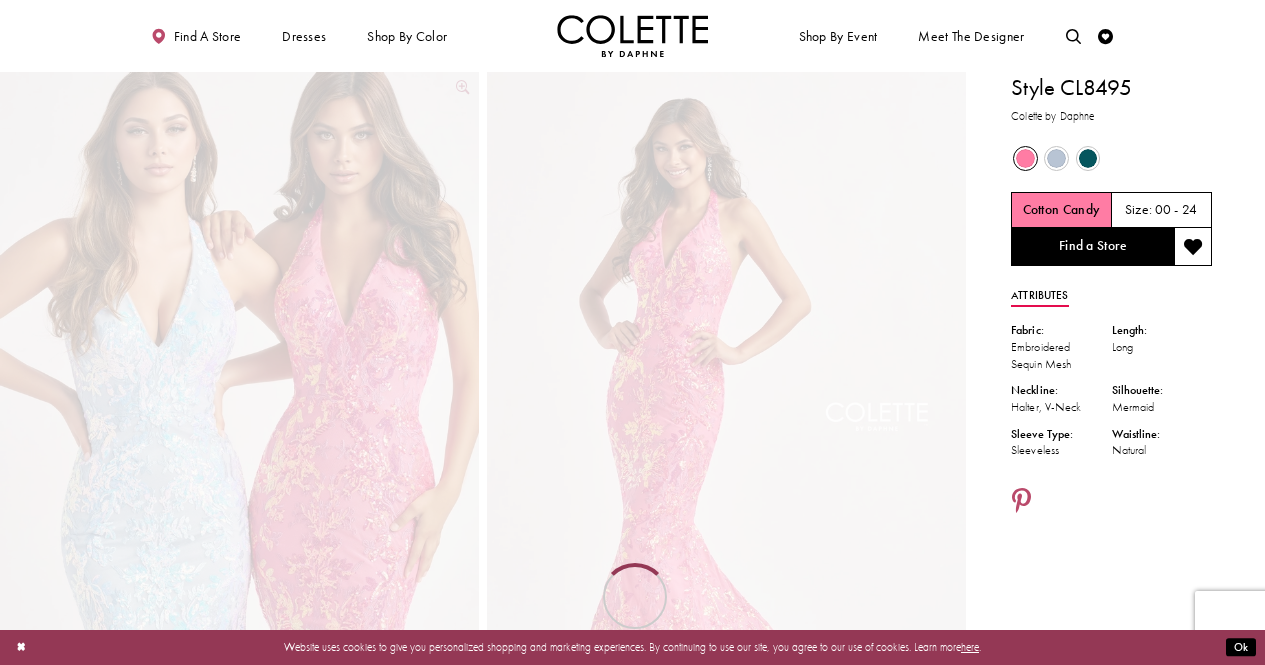 scroll, scrollTop: 0, scrollLeft: 0, axis: both 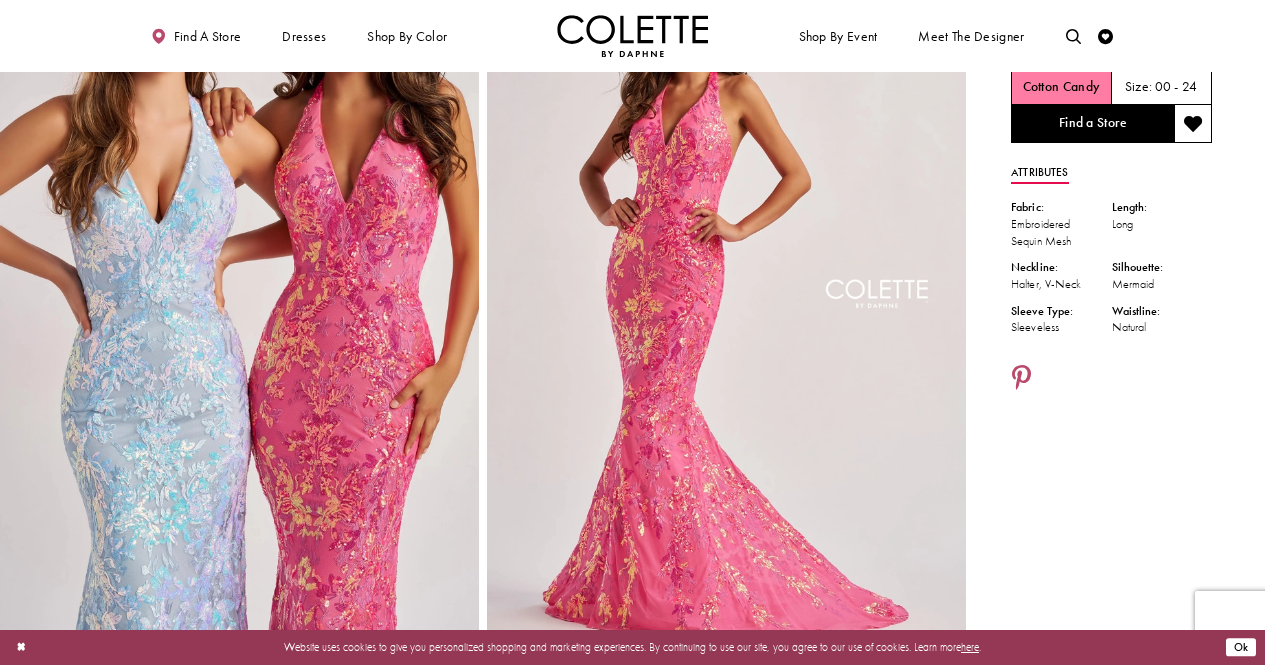 click on "Ok" at bounding box center (1241, 647) 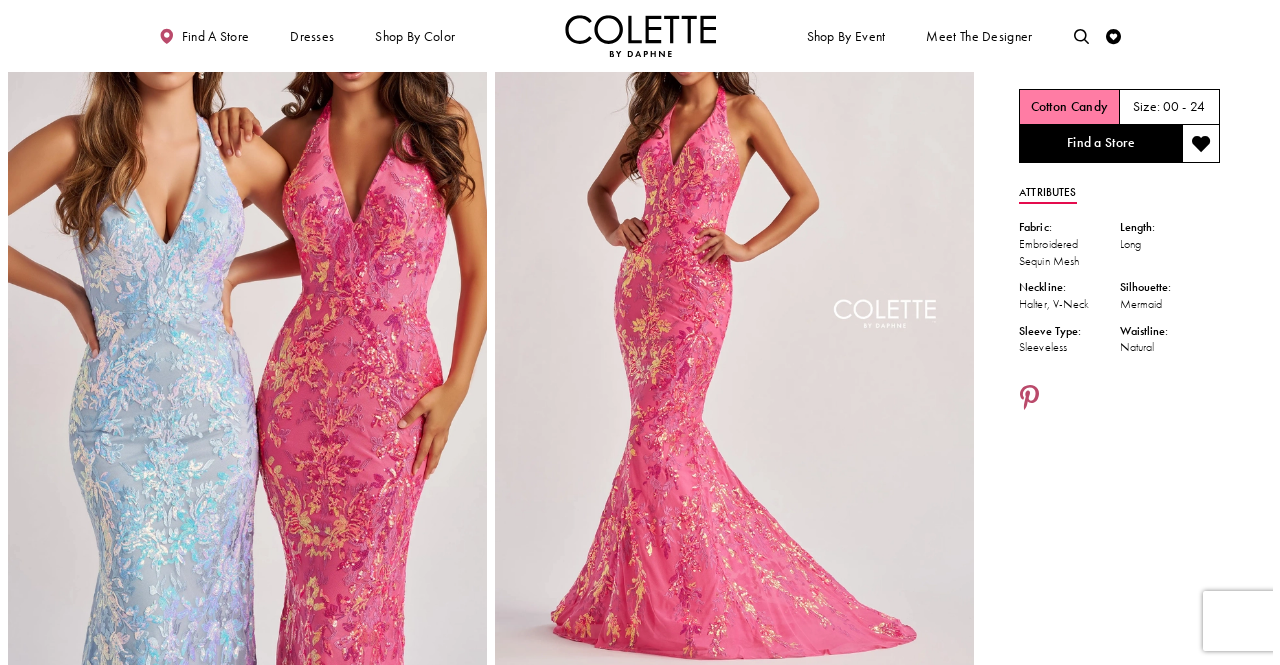 scroll, scrollTop: 104, scrollLeft: 0, axis: vertical 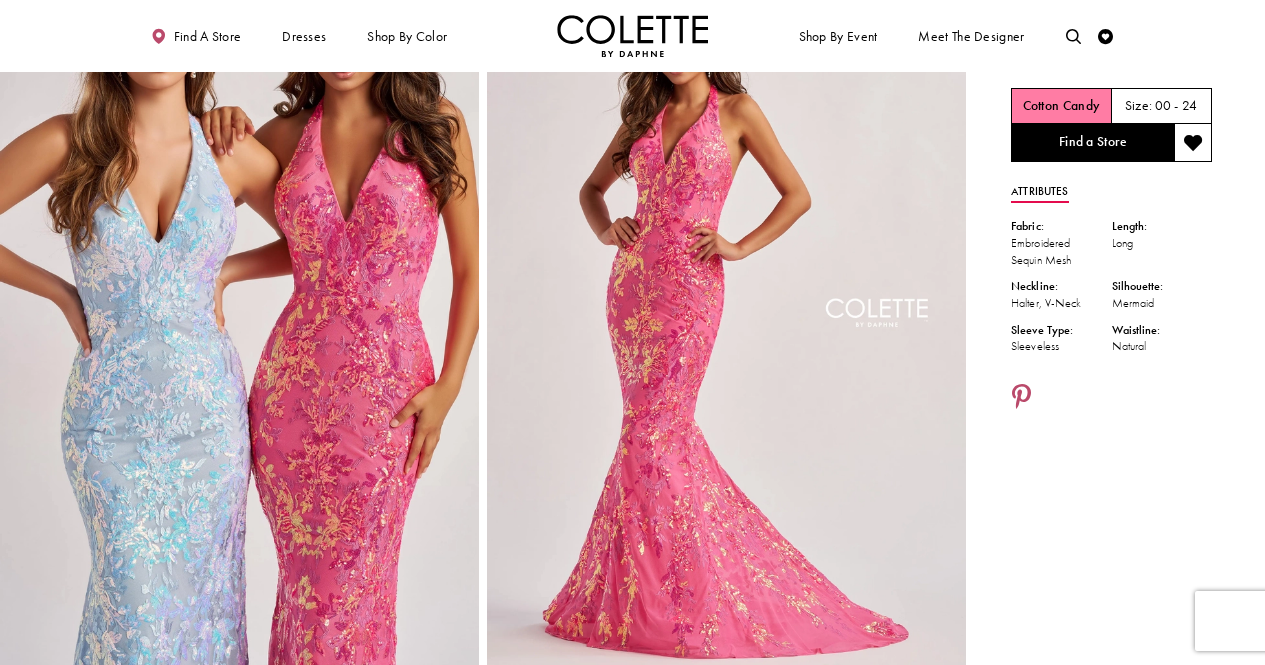 click at bounding box center [726, 327] 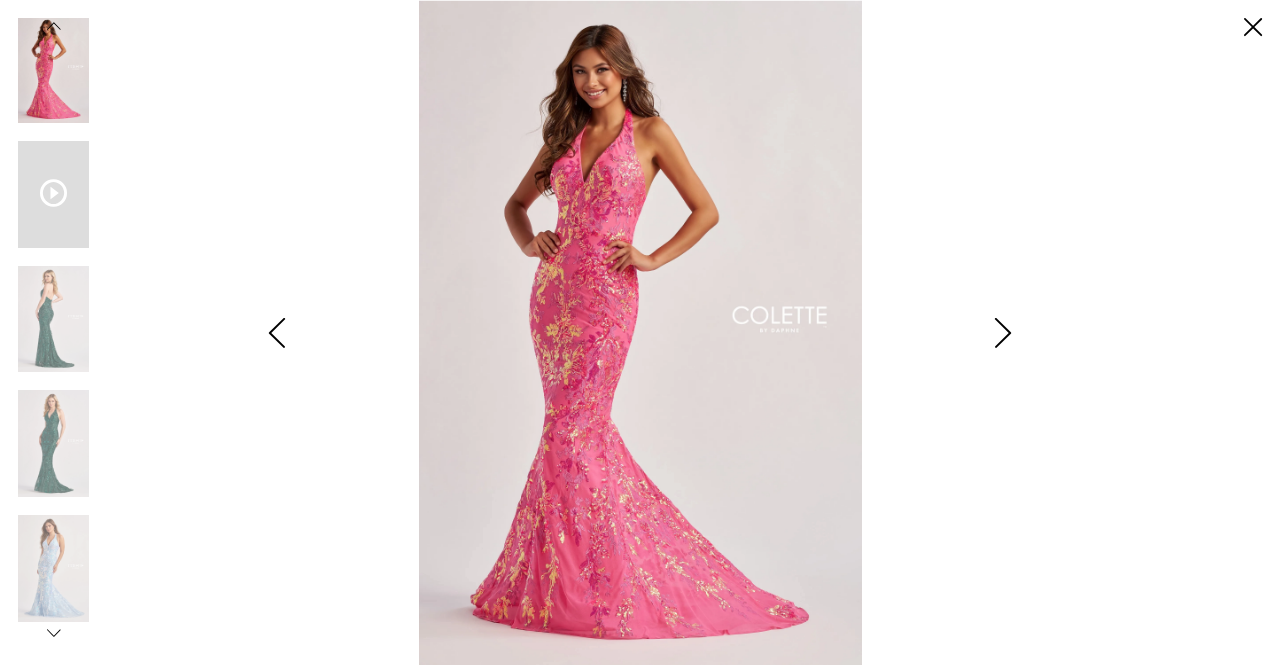 click at bounding box center (53, 194) 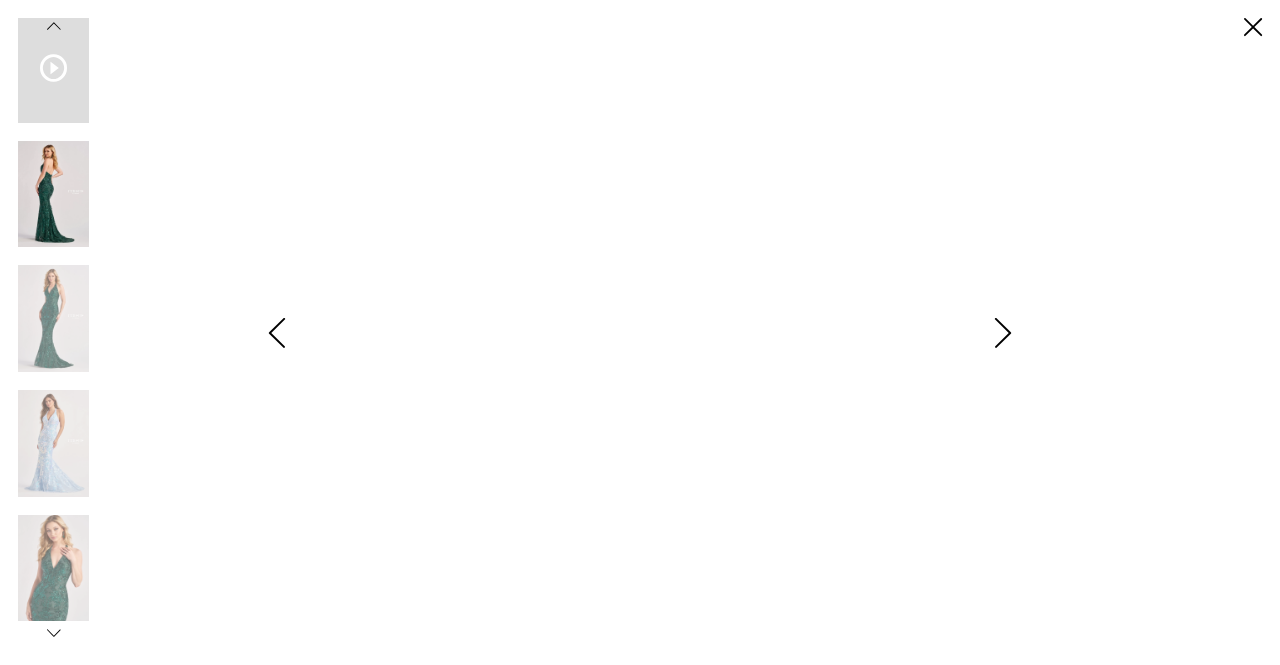 click at bounding box center (53, 194) 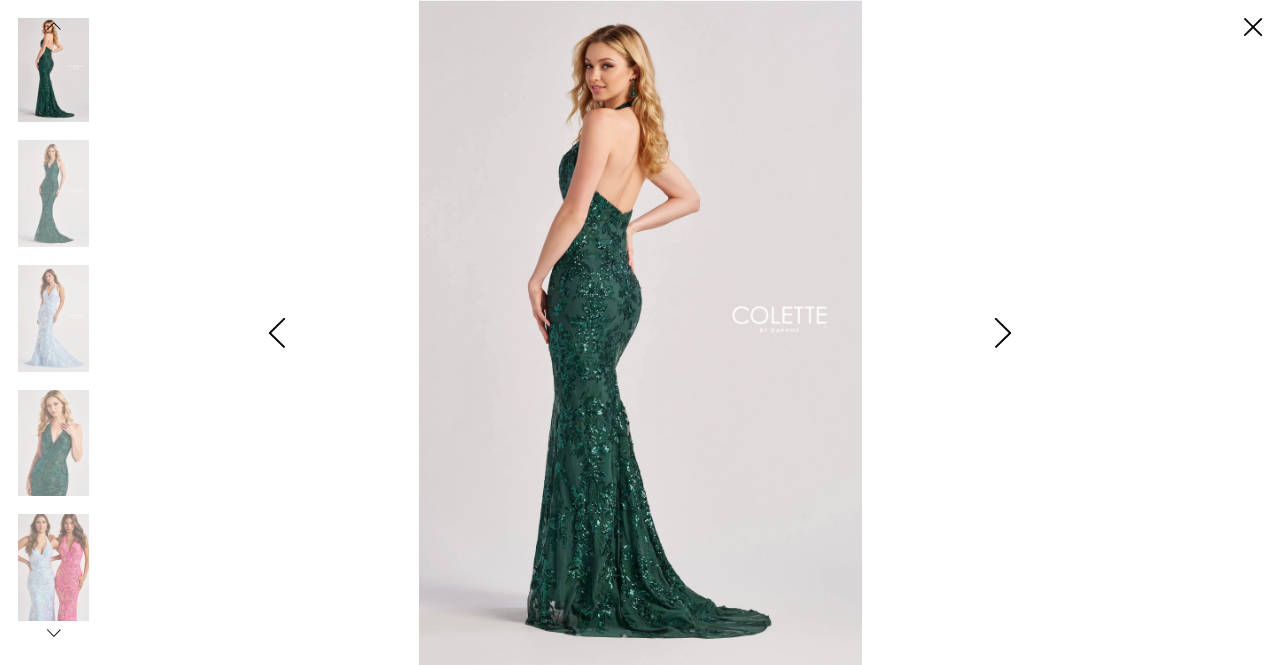 click at bounding box center (53, 202) 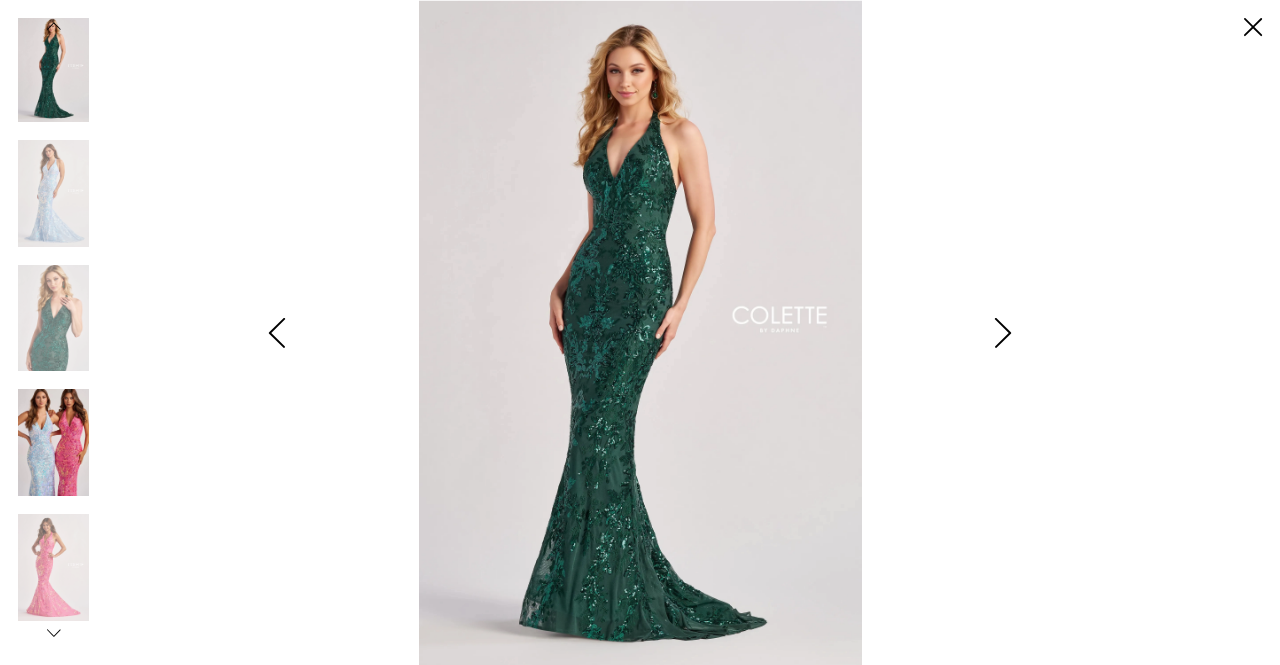 click at bounding box center [53, 442] 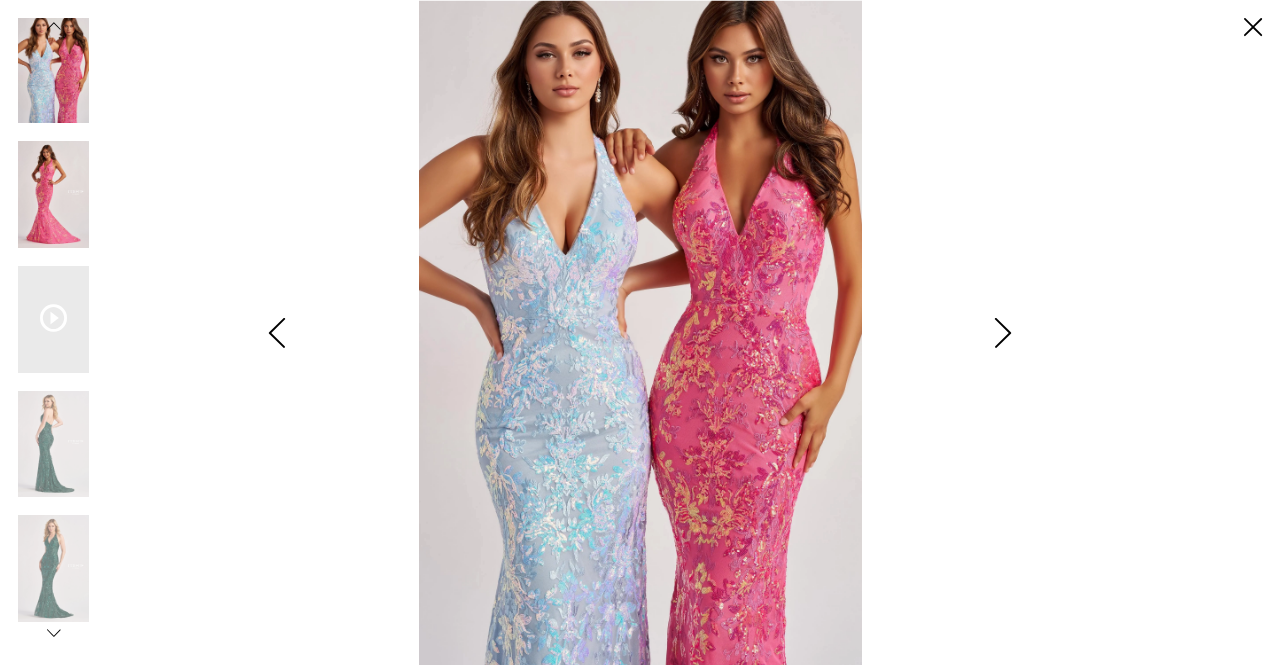 click at bounding box center (53, 194) 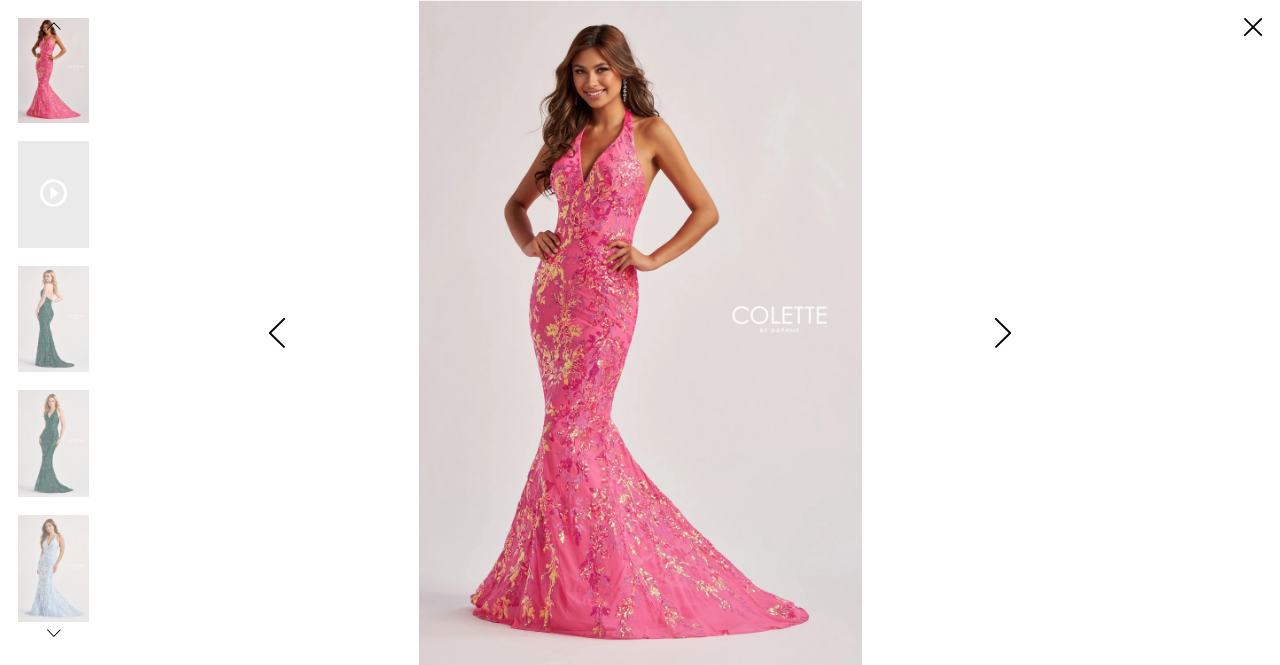 click at bounding box center [277, 333] 